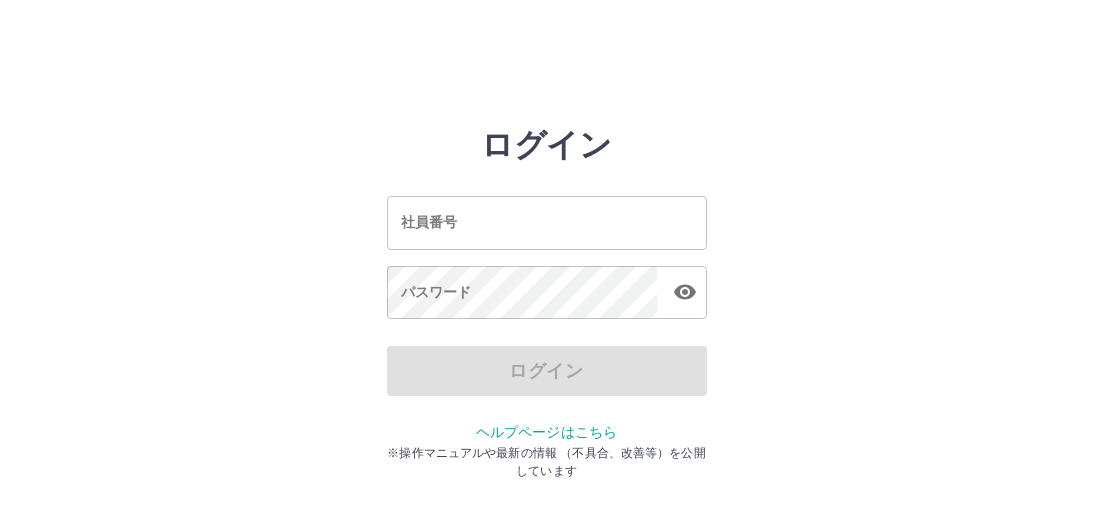 scroll, scrollTop: 0, scrollLeft: 0, axis: both 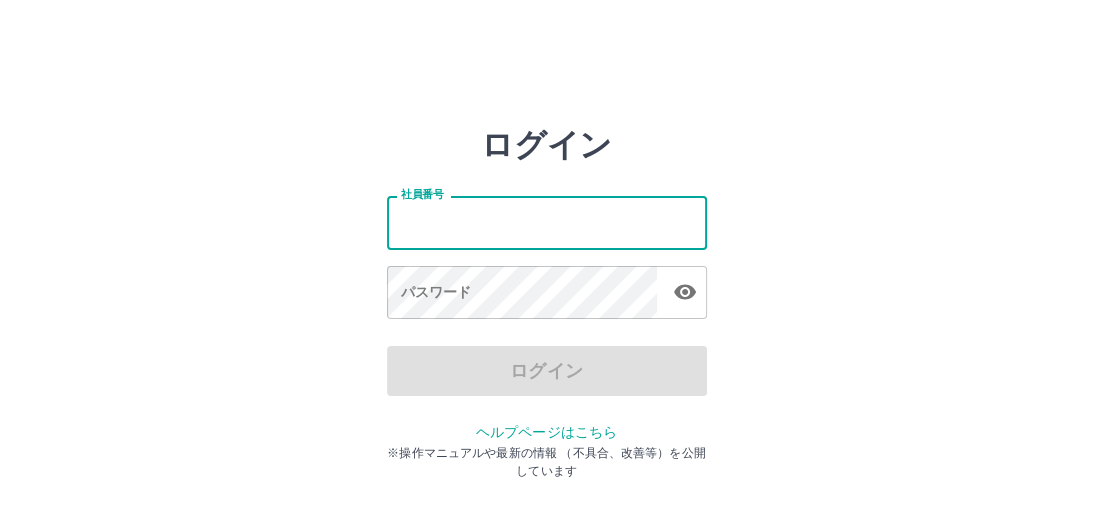 click on "社員番号" at bounding box center [547, 222] 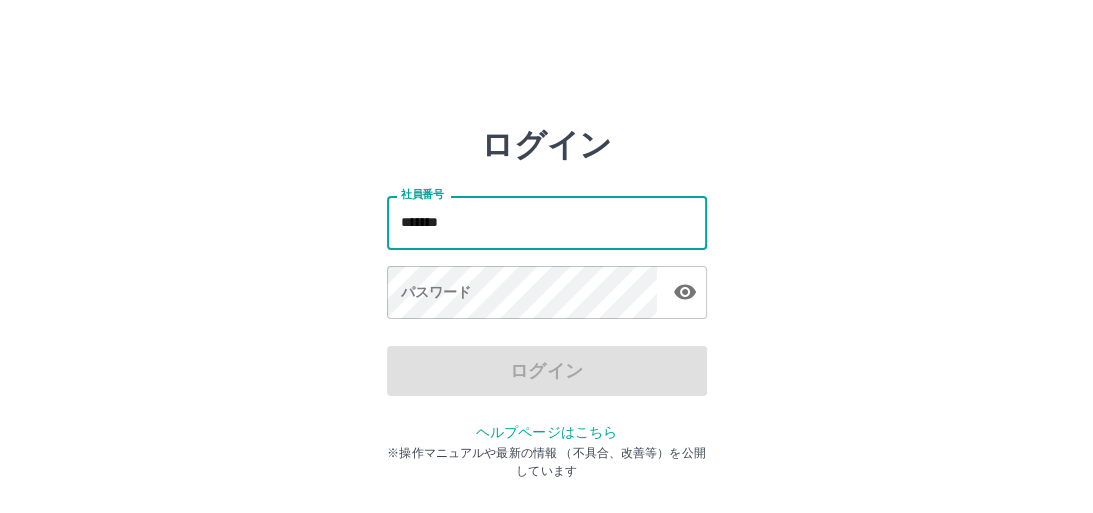 type on "*******" 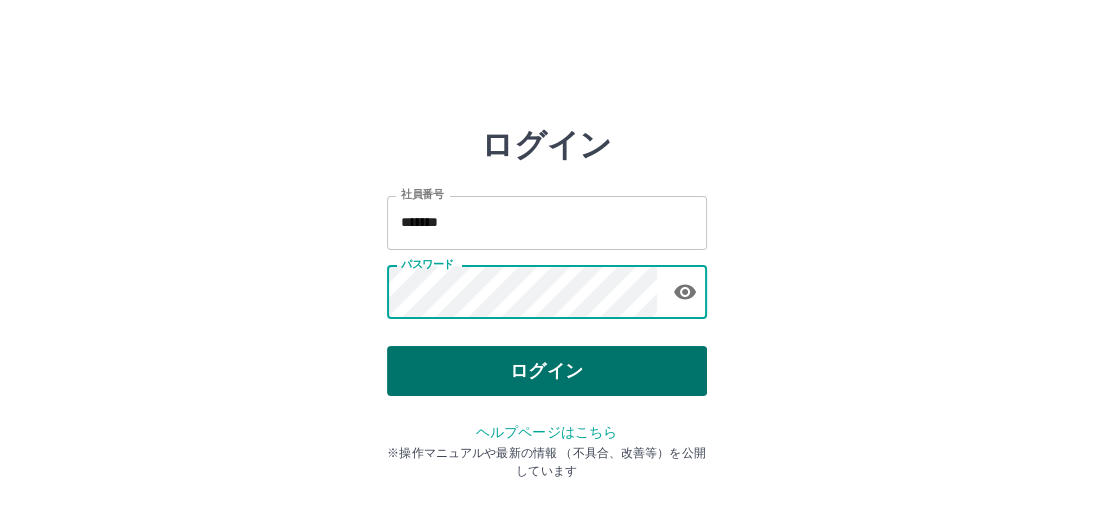 click on "ログイン" at bounding box center (547, 371) 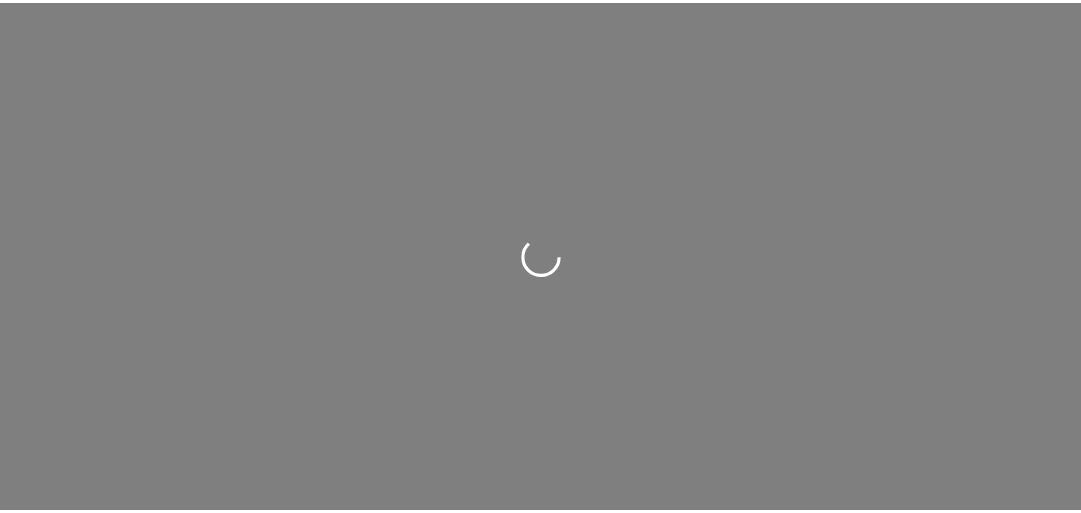 scroll, scrollTop: 0, scrollLeft: 0, axis: both 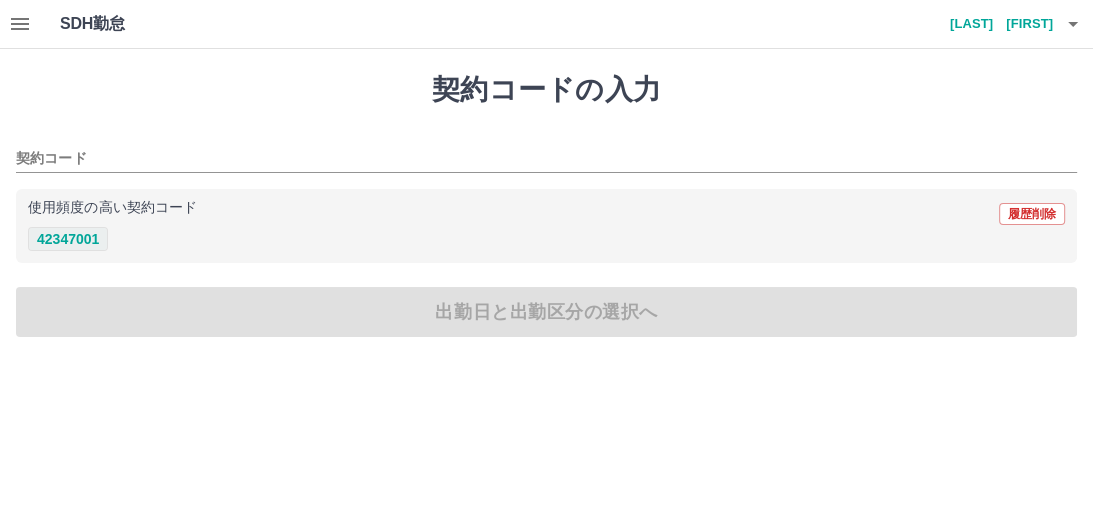 click on "42347001" at bounding box center [68, 239] 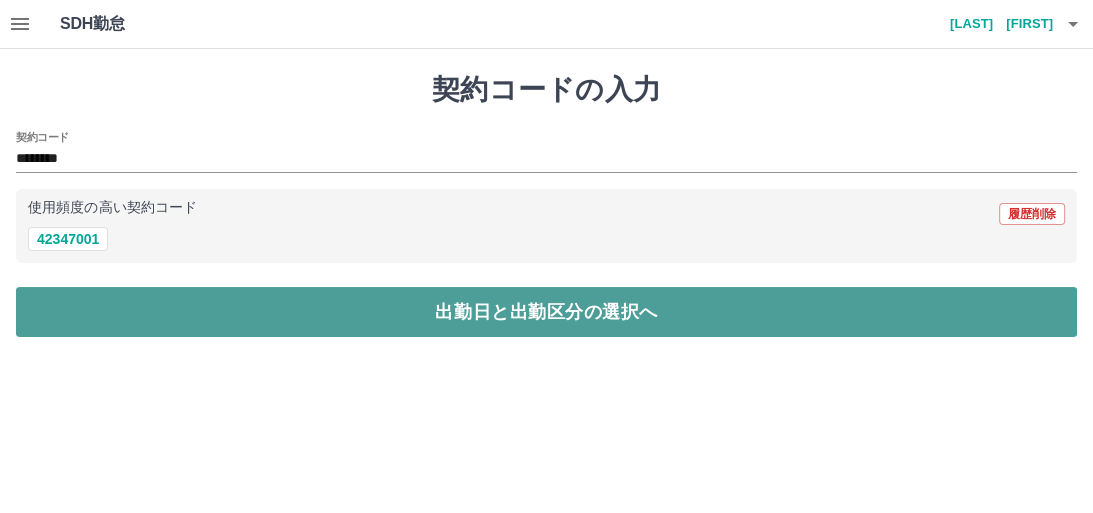 click on "出勤日と出勤区分の選択へ" at bounding box center [546, 312] 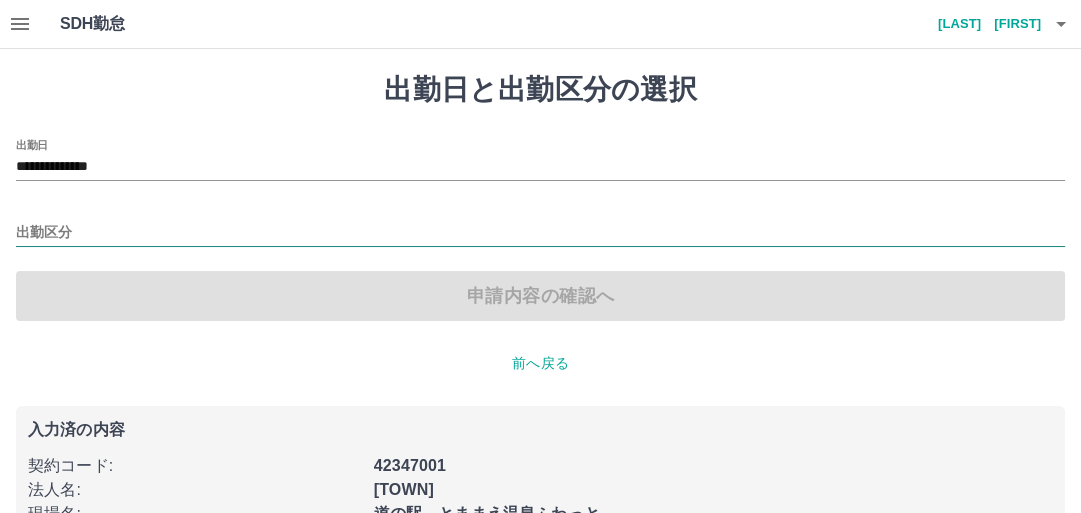 click on "出勤区分" at bounding box center [540, 233] 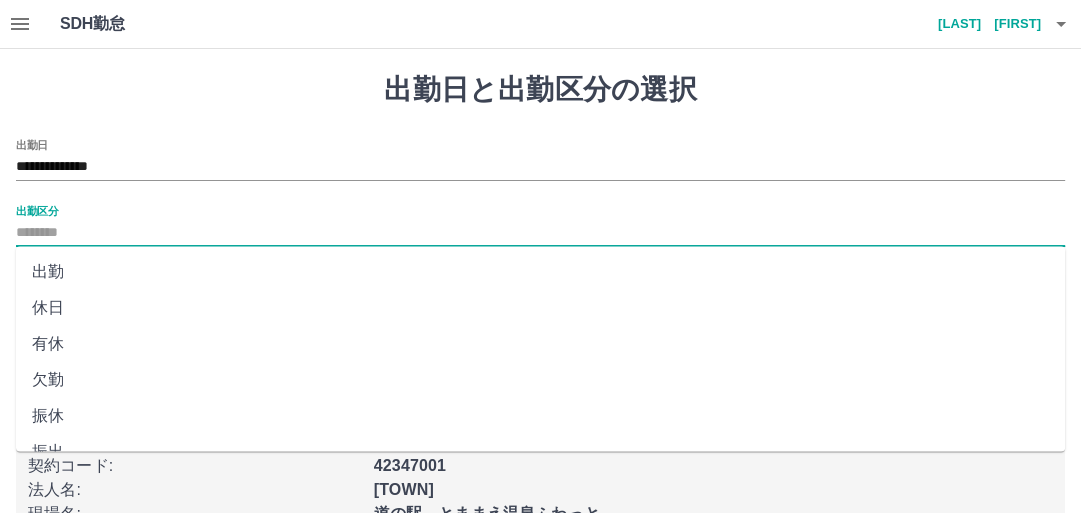 click on "出勤" at bounding box center [540, 272] 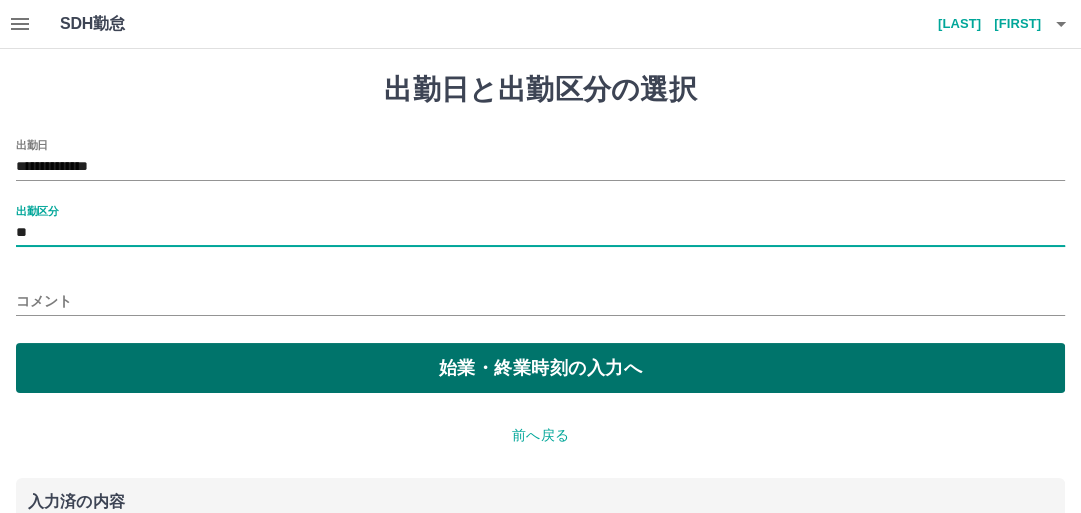 click on "始業・終業時刻の入力へ" at bounding box center (540, 368) 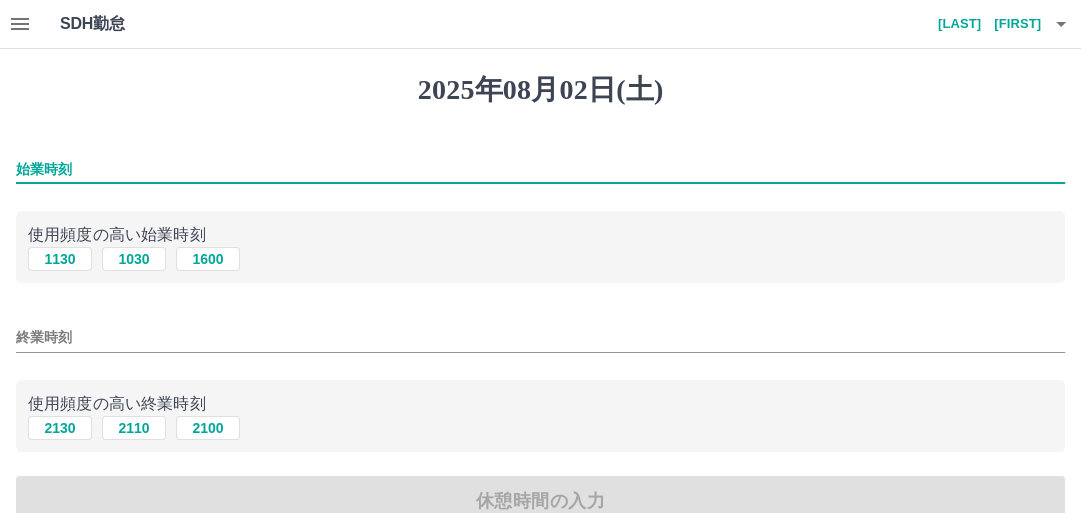 click on "始業時刻" at bounding box center (540, 169) 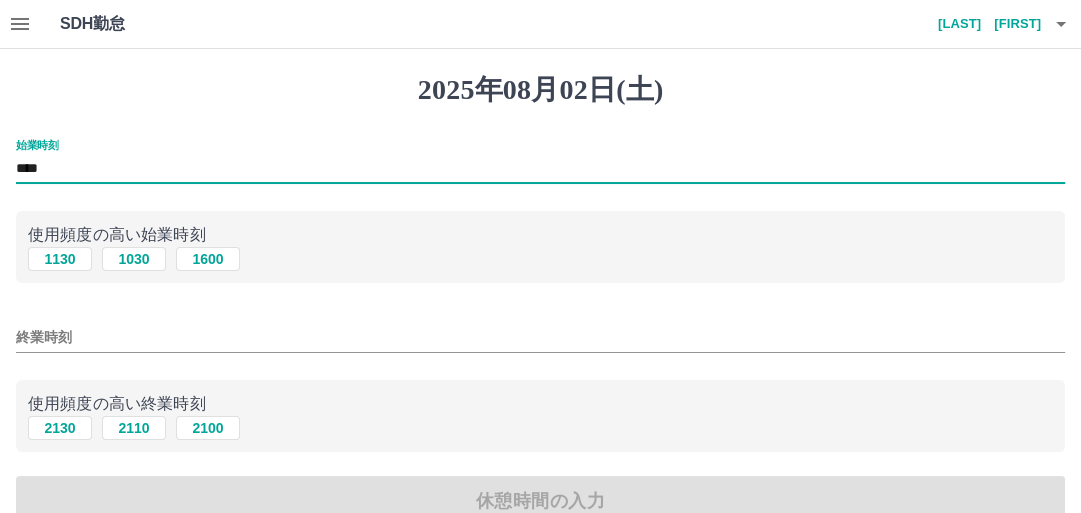 click on "終業時刻" at bounding box center [540, 337] 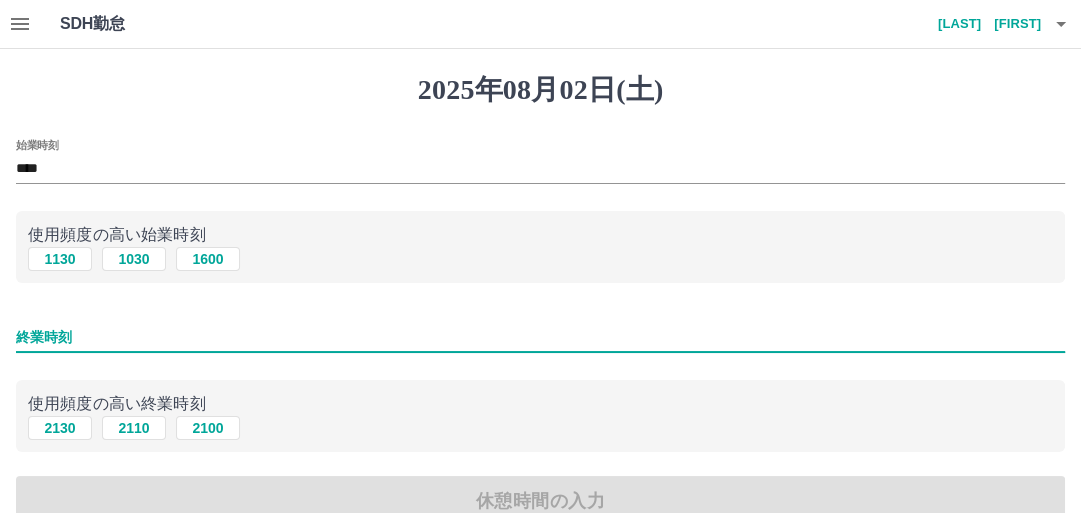 type on "****" 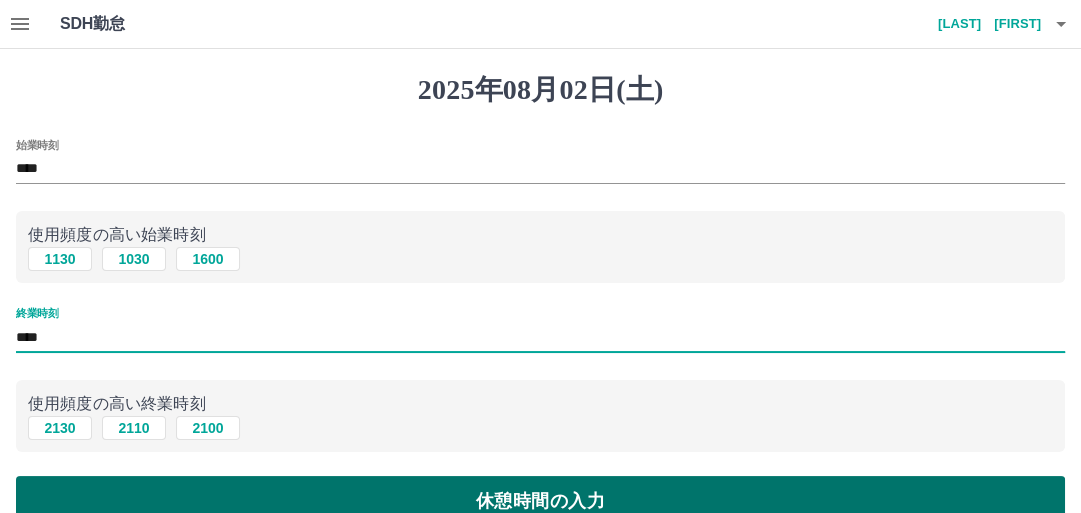 click on "休憩時間の入力" at bounding box center (540, 501) 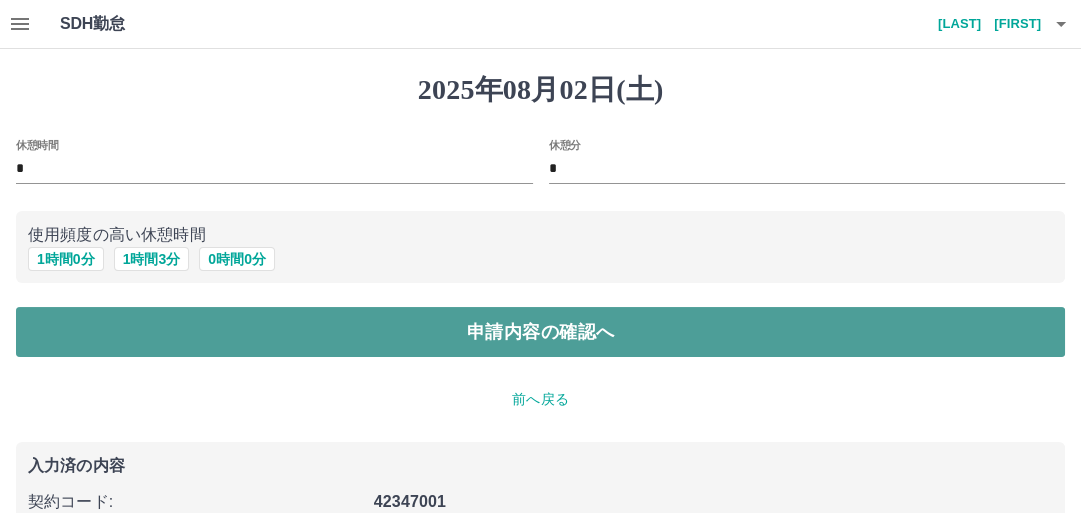 click on "申請内容の確認へ" at bounding box center (540, 332) 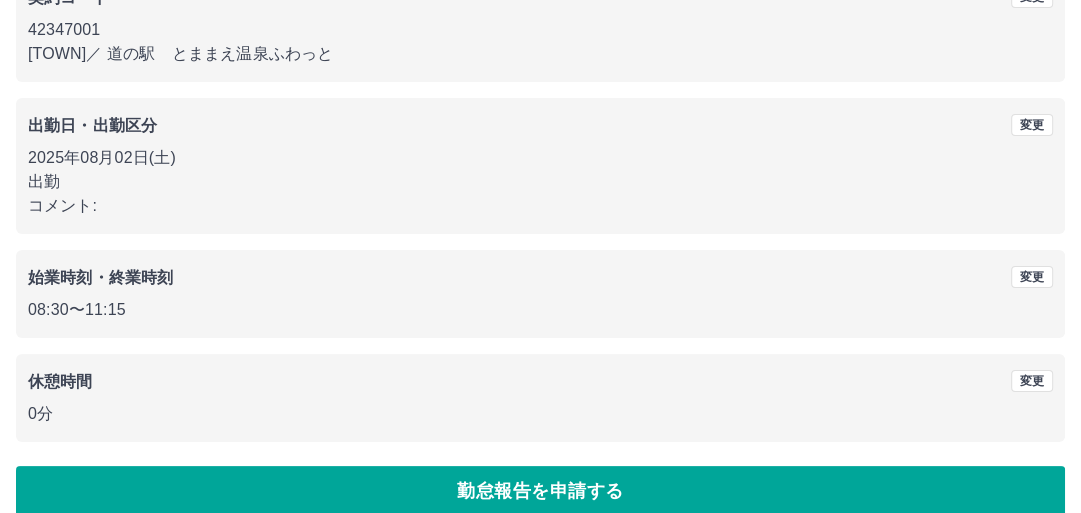scroll, scrollTop: 236, scrollLeft: 0, axis: vertical 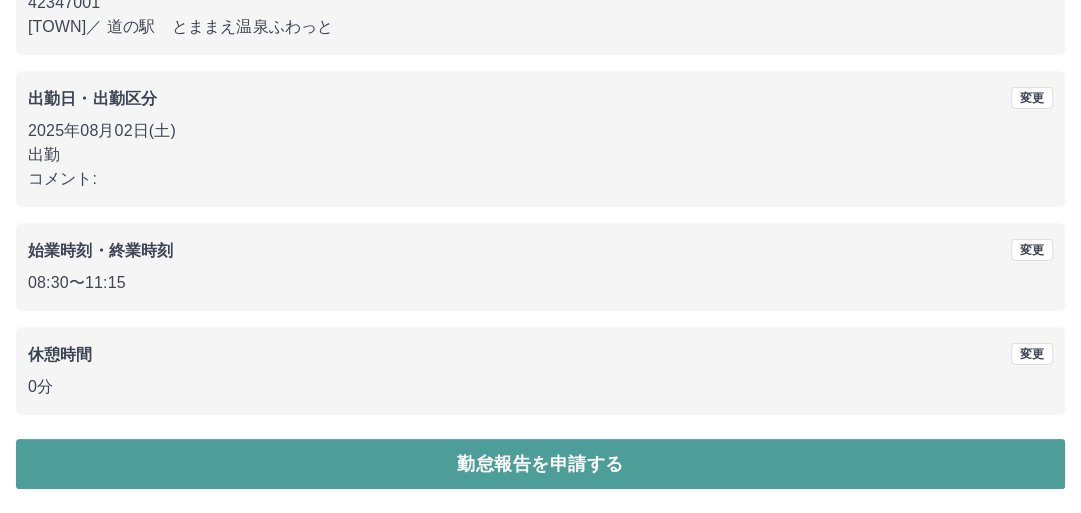 click on "勤怠報告を申請する" at bounding box center (540, 464) 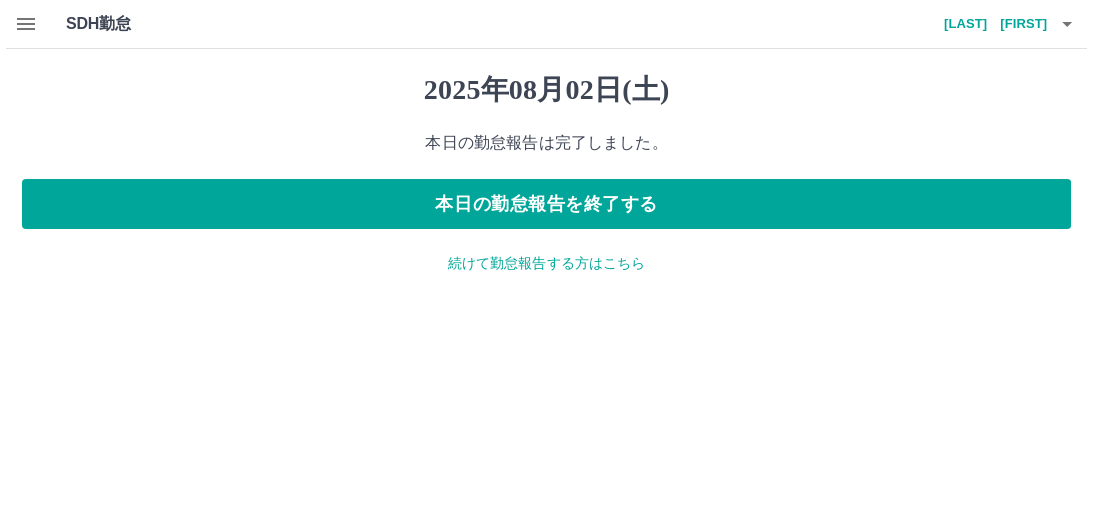 scroll, scrollTop: 0, scrollLeft: 0, axis: both 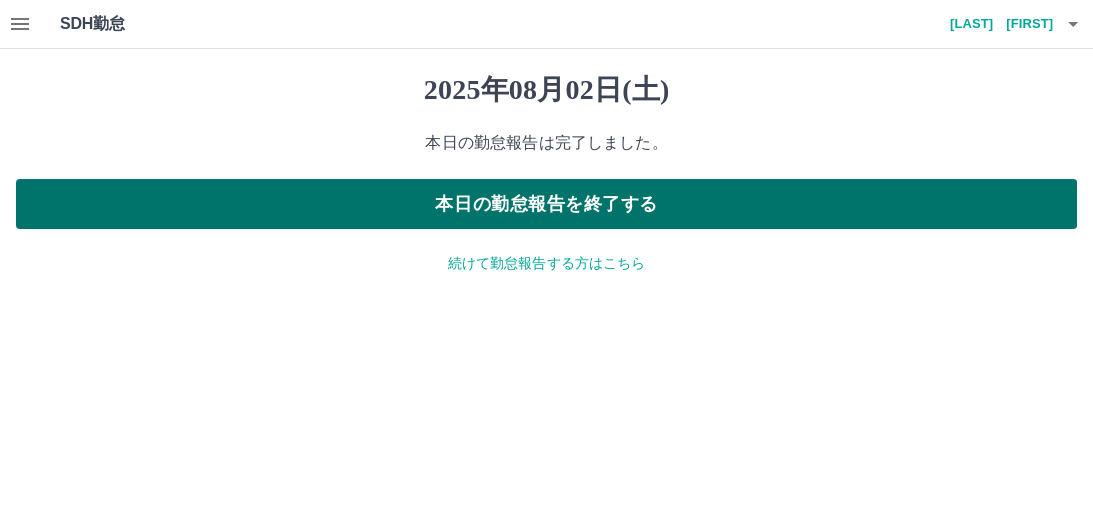 click on "本日の勤怠報告を終了する" at bounding box center (546, 204) 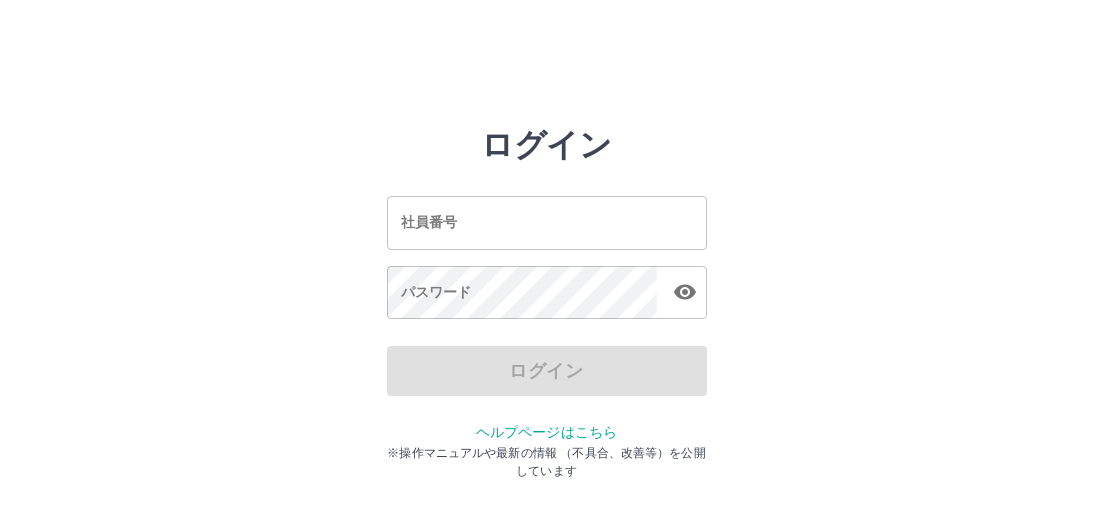 scroll, scrollTop: 0, scrollLeft: 0, axis: both 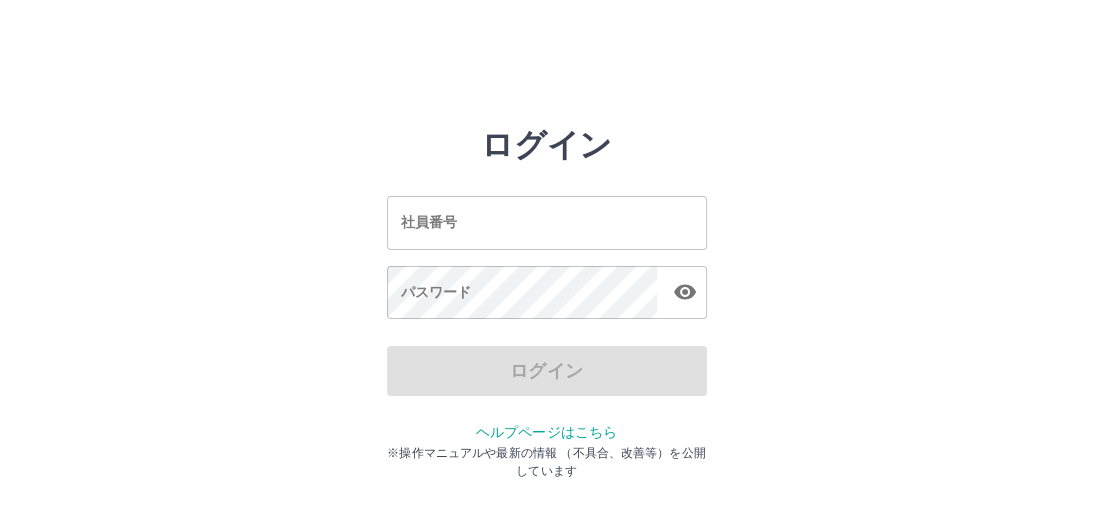 click on "社員番号" at bounding box center (547, 222) 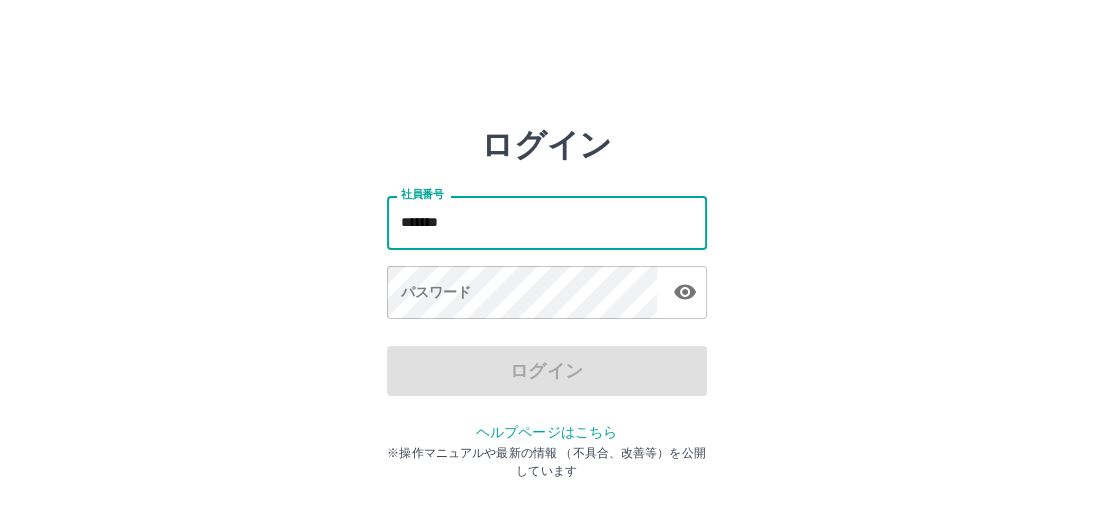 type on "*******" 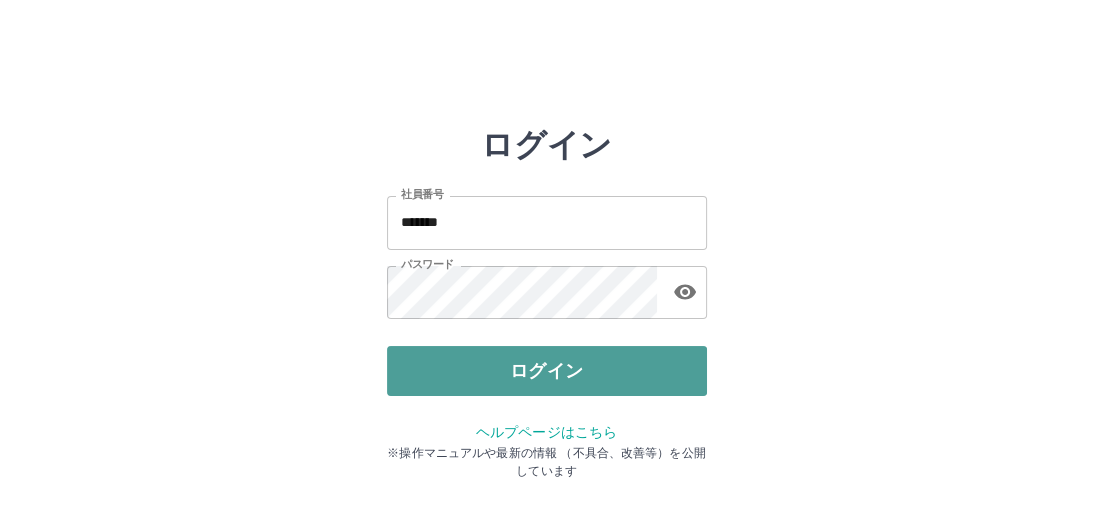 click on "ログイン" at bounding box center [547, 371] 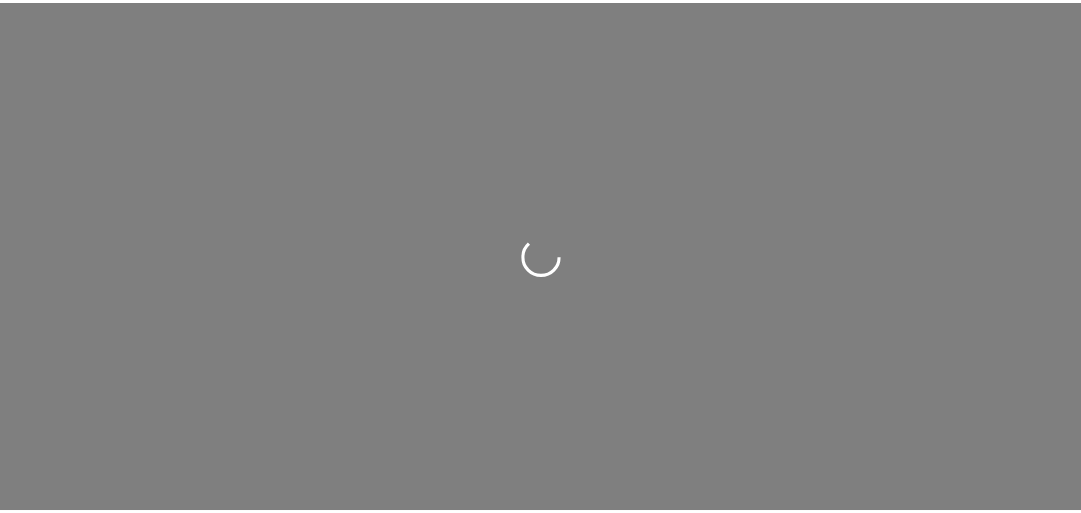 scroll, scrollTop: 0, scrollLeft: 0, axis: both 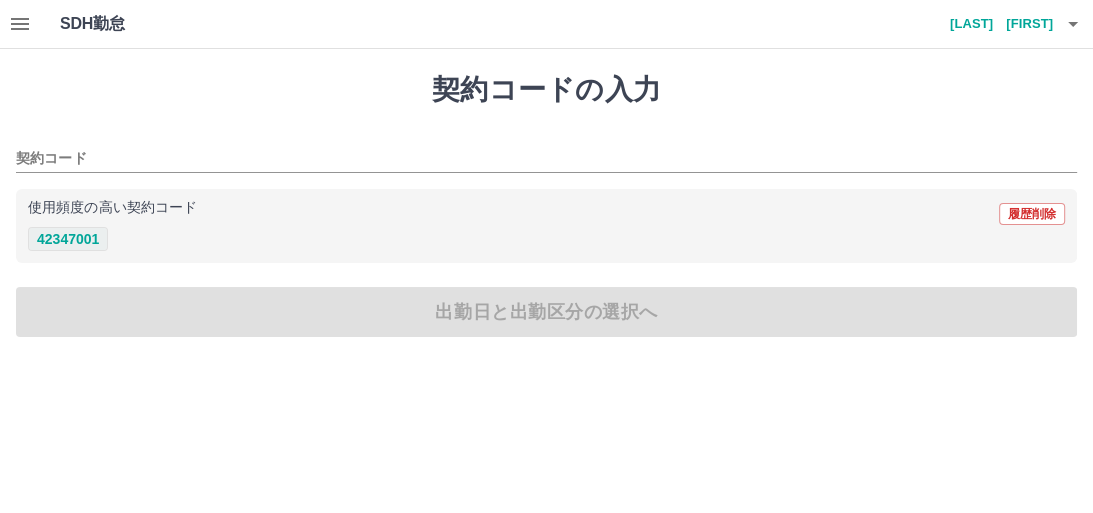 click on "42347001" at bounding box center (68, 239) 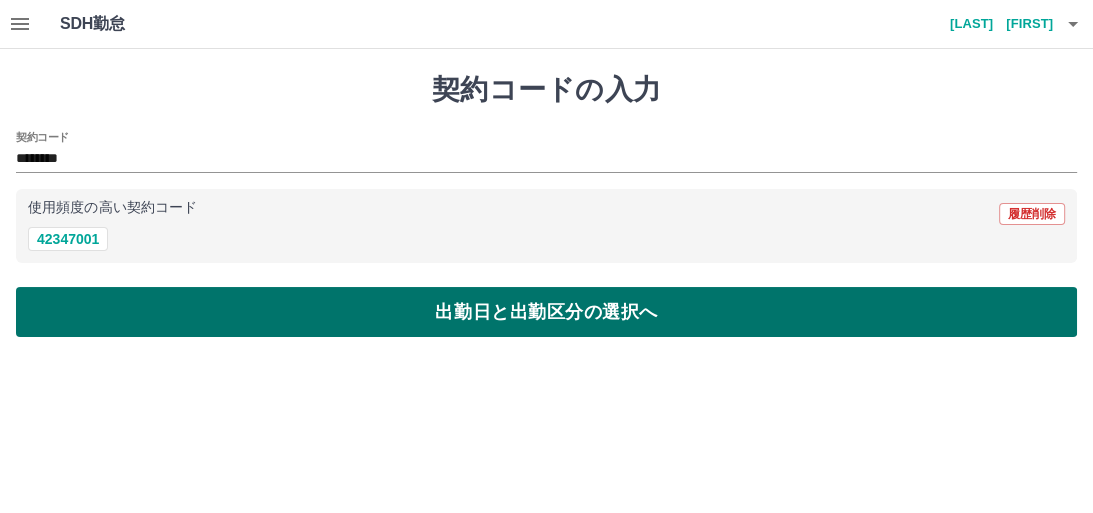 click on "出勤日と出勤区分の選択へ" at bounding box center (546, 312) 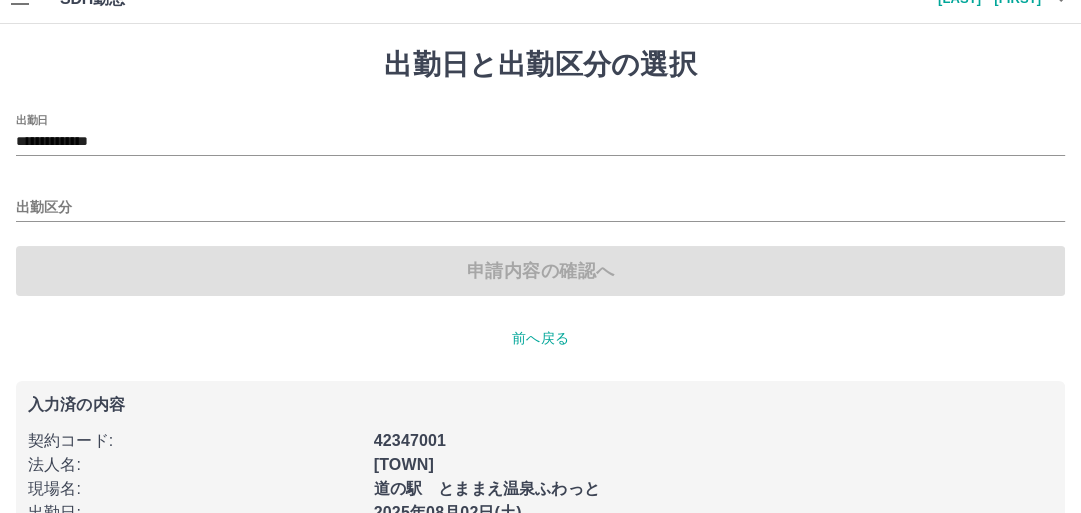 scroll, scrollTop: 0, scrollLeft: 0, axis: both 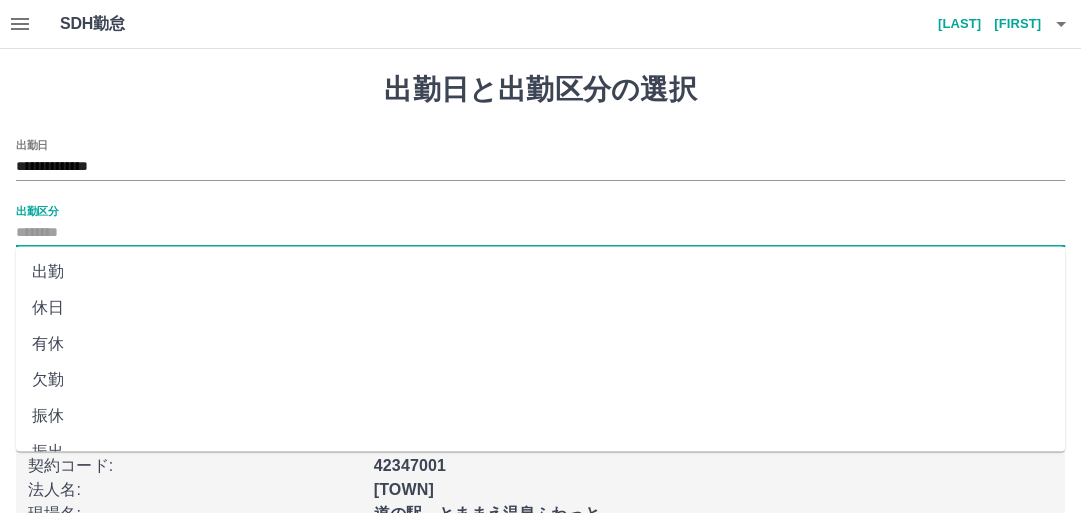 click on "出勤区分" at bounding box center (540, 233) 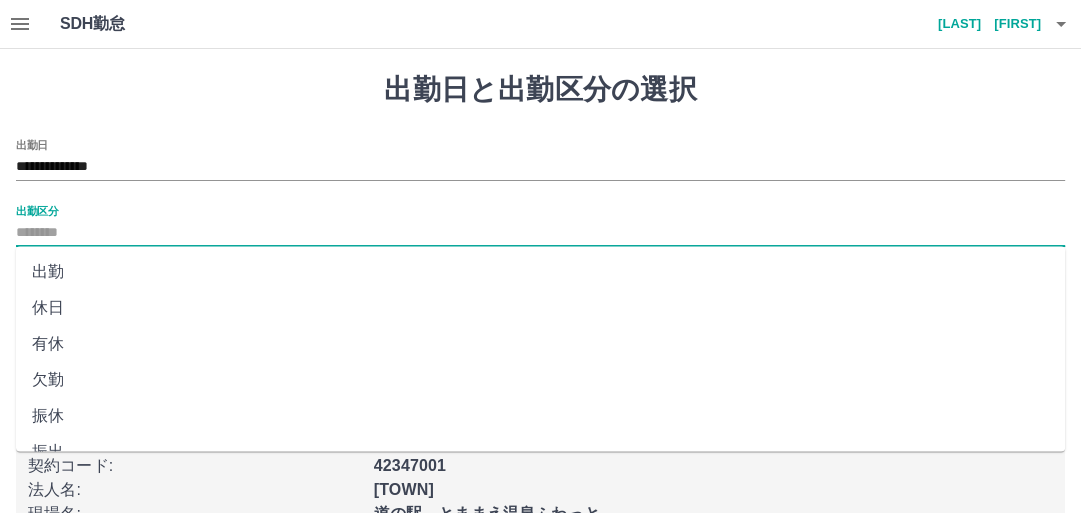 click on "出勤" at bounding box center [540, 272] 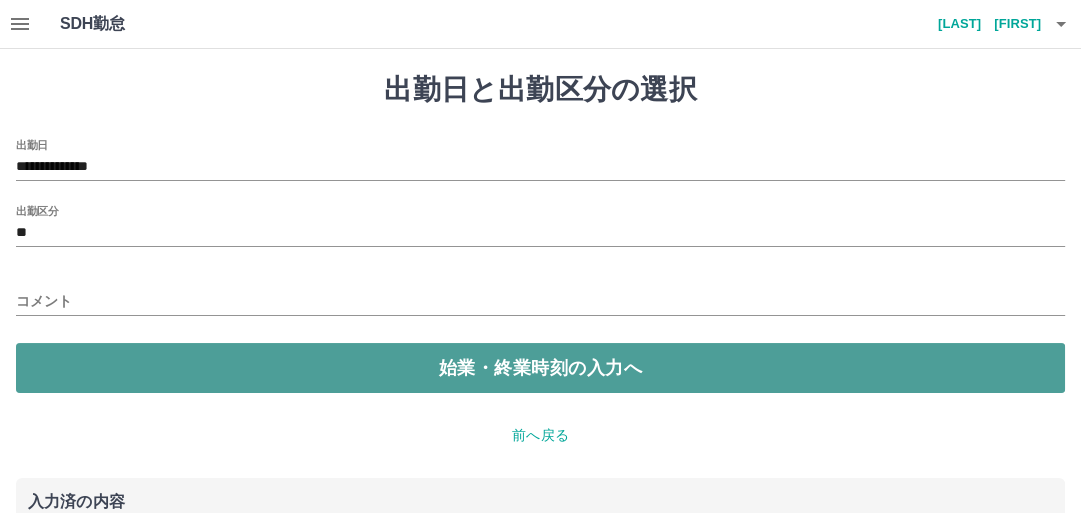 click on "始業・終業時刻の入力へ" at bounding box center (540, 368) 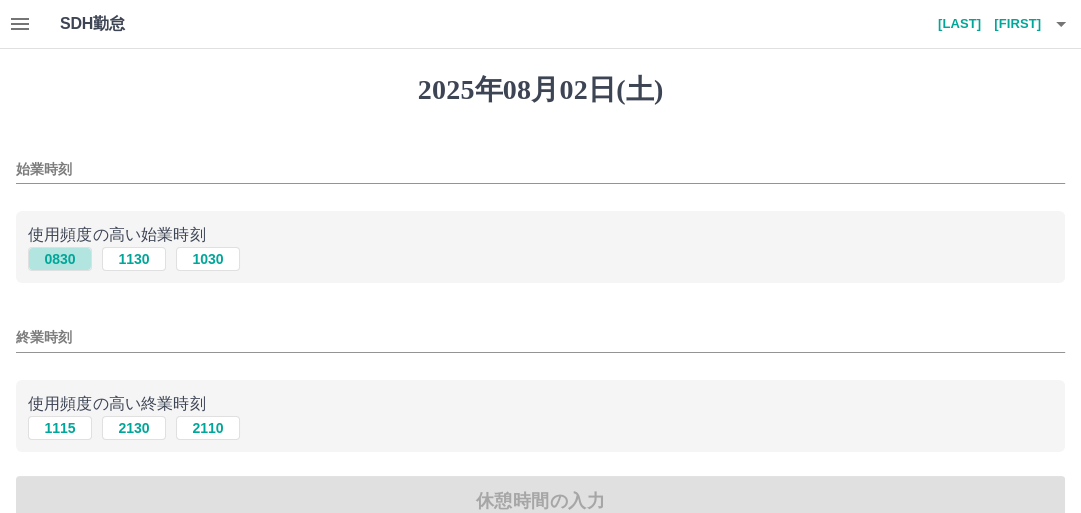 drag, startPoint x: 58, startPoint y: 256, endPoint x: 75, endPoint y: 313, distance: 59.48109 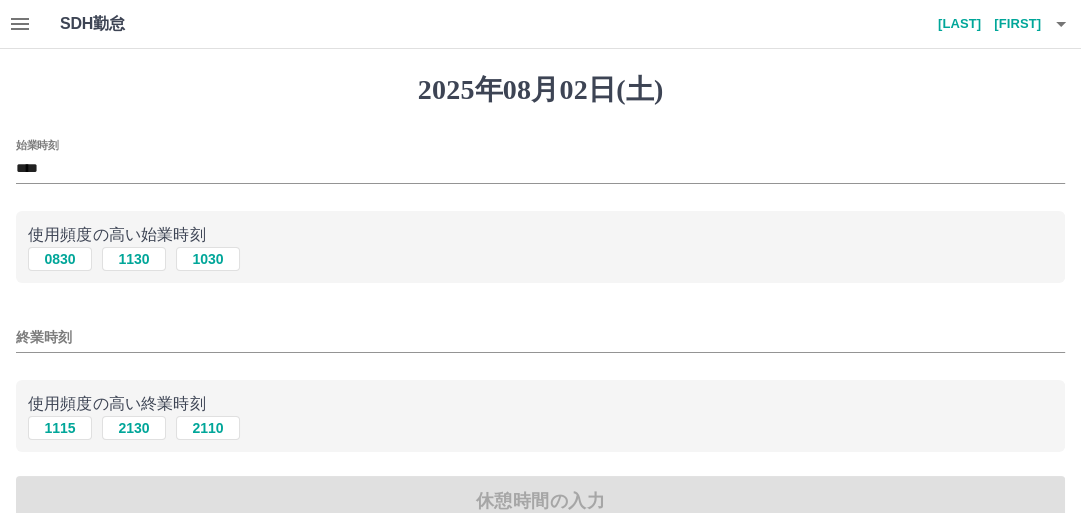 click on "終業時刻" at bounding box center (540, 337) 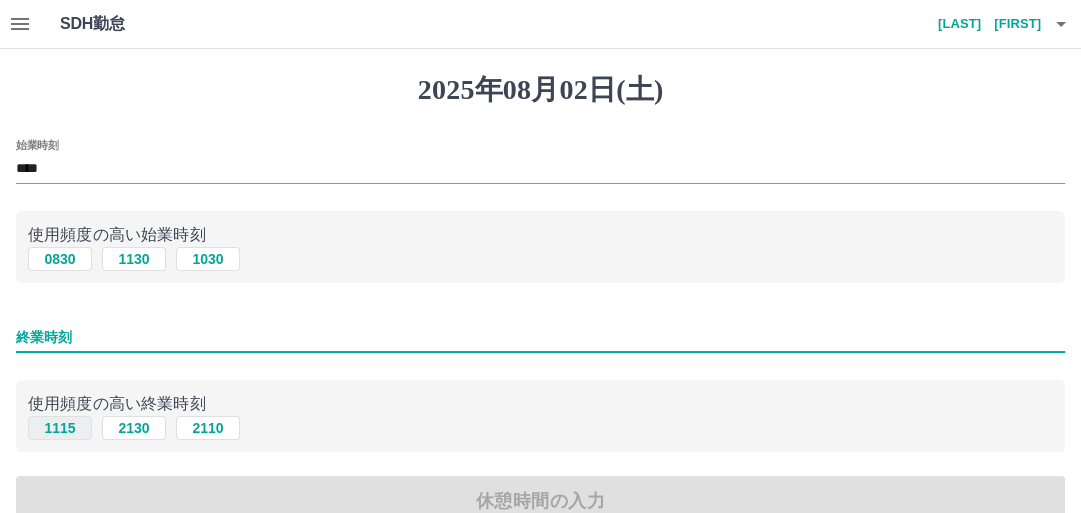 click on "1115" at bounding box center [60, 428] 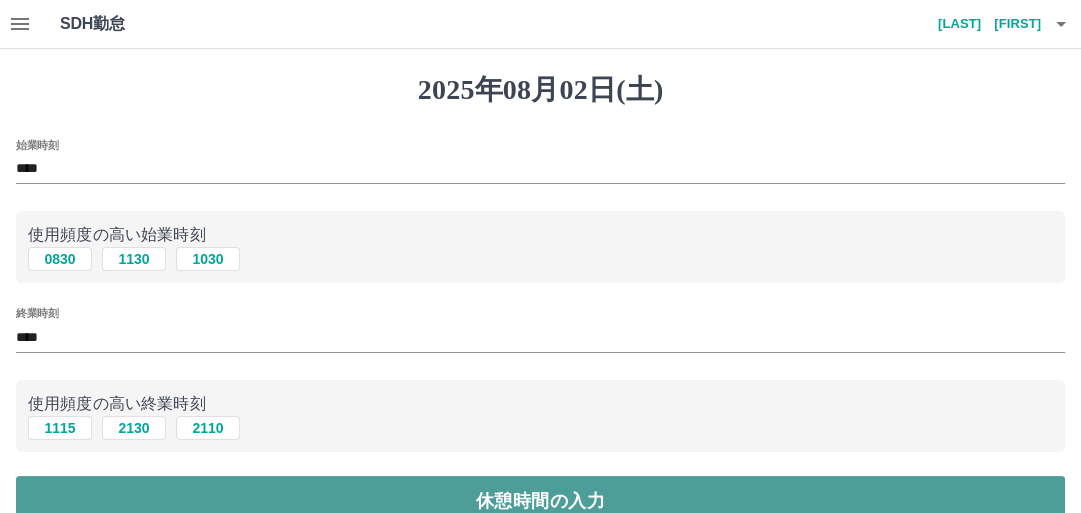 click on "休憩時間の入力" at bounding box center [540, 501] 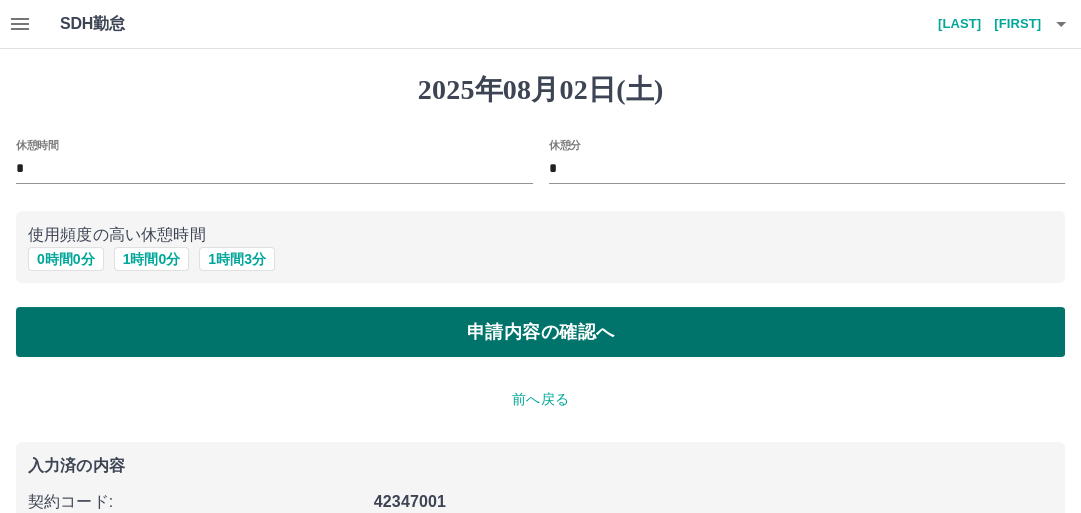 click on "申請内容の確認へ" at bounding box center [540, 332] 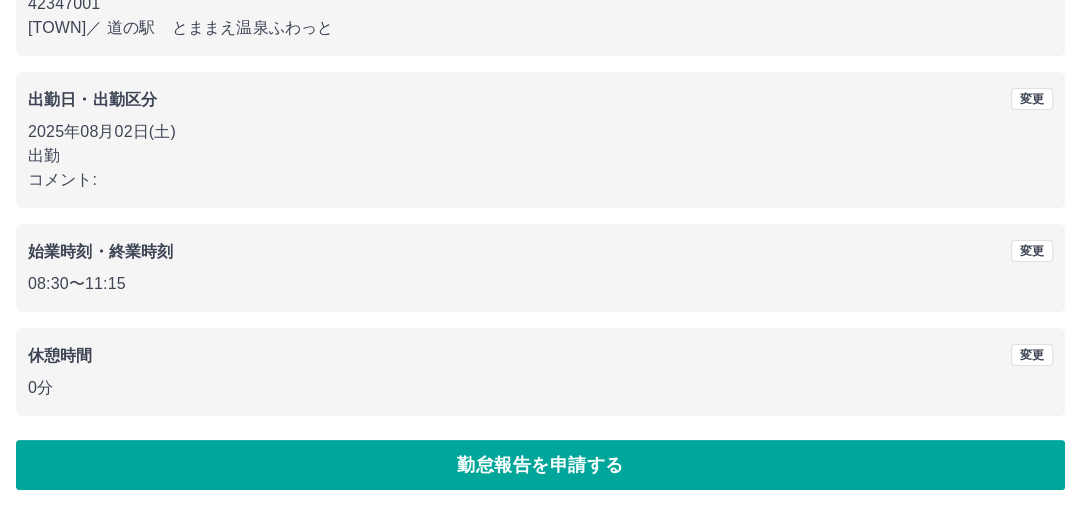 scroll, scrollTop: 236, scrollLeft: 0, axis: vertical 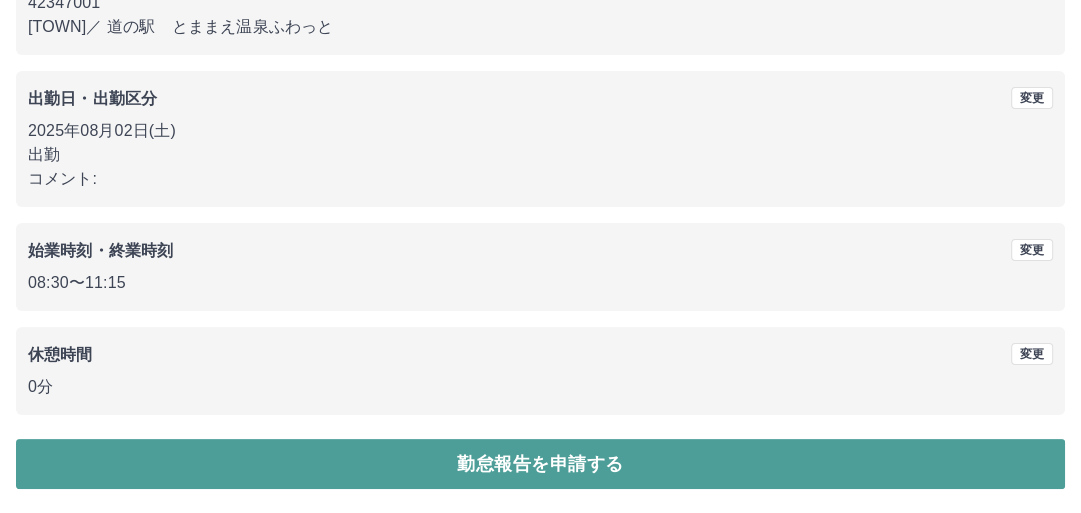 click on "勤怠報告を申請する" at bounding box center (540, 464) 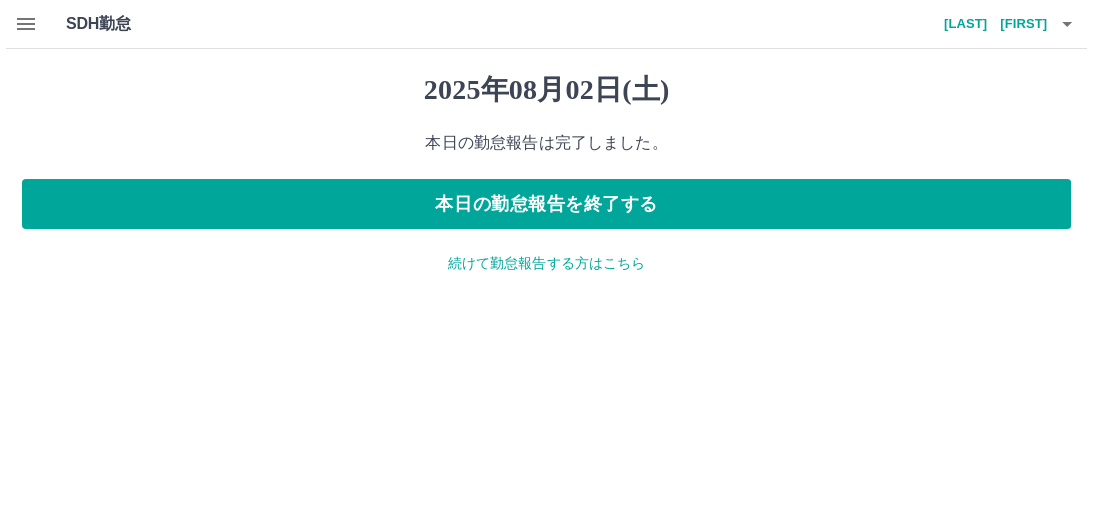 scroll, scrollTop: 0, scrollLeft: 0, axis: both 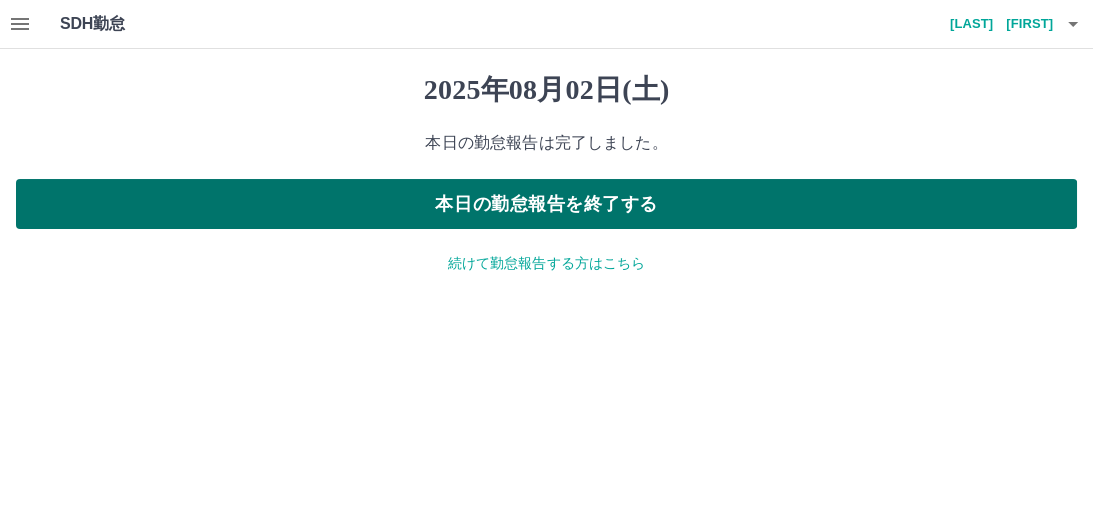 click on "本日の勤怠報告を終了する" at bounding box center [546, 204] 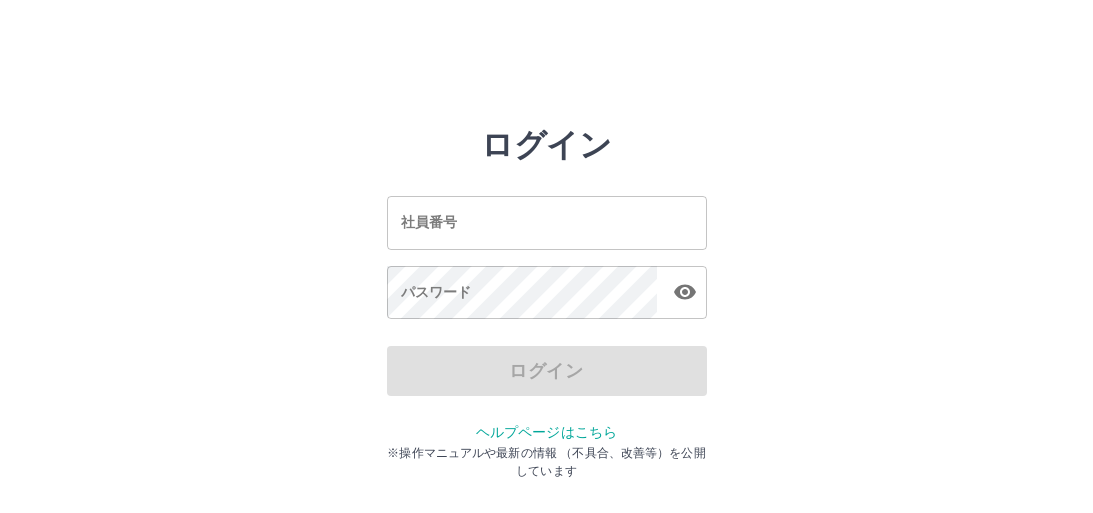 scroll, scrollTop: 0, scrollLeft: 0, axis: both 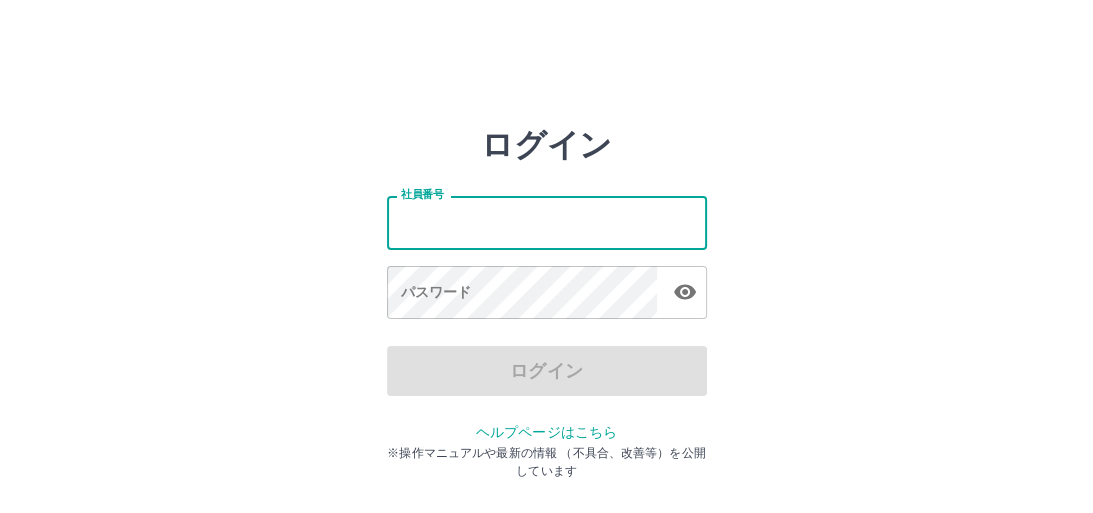 click on "社員番号" at bounding box center (547, 222) 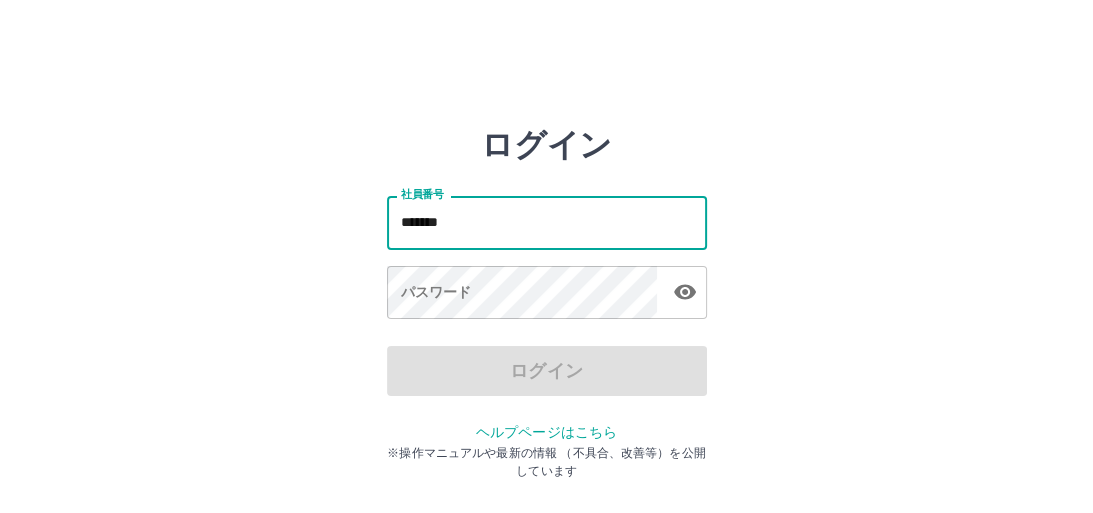 type on "*******" 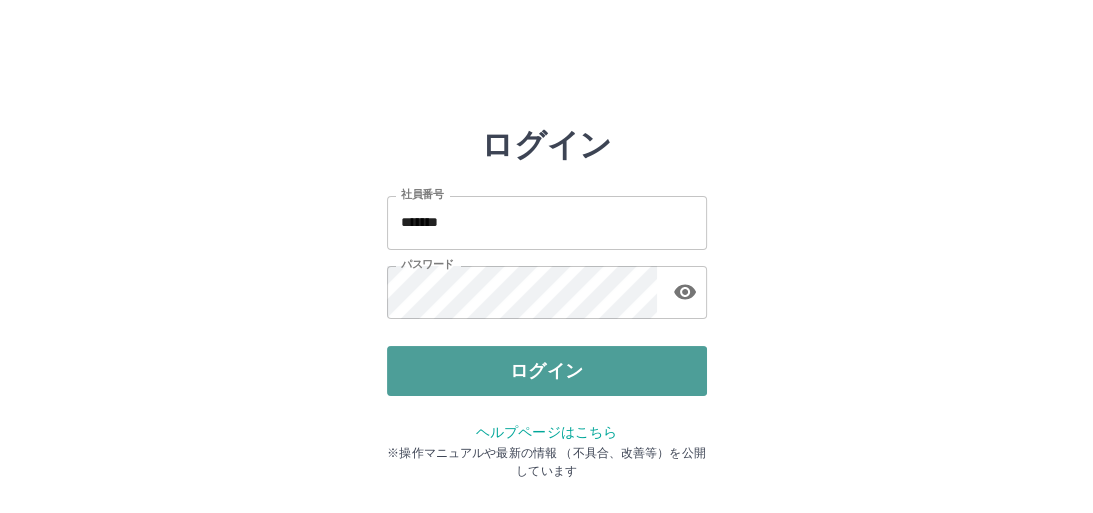 click on "ログイン" at bounding box center [547, 371] 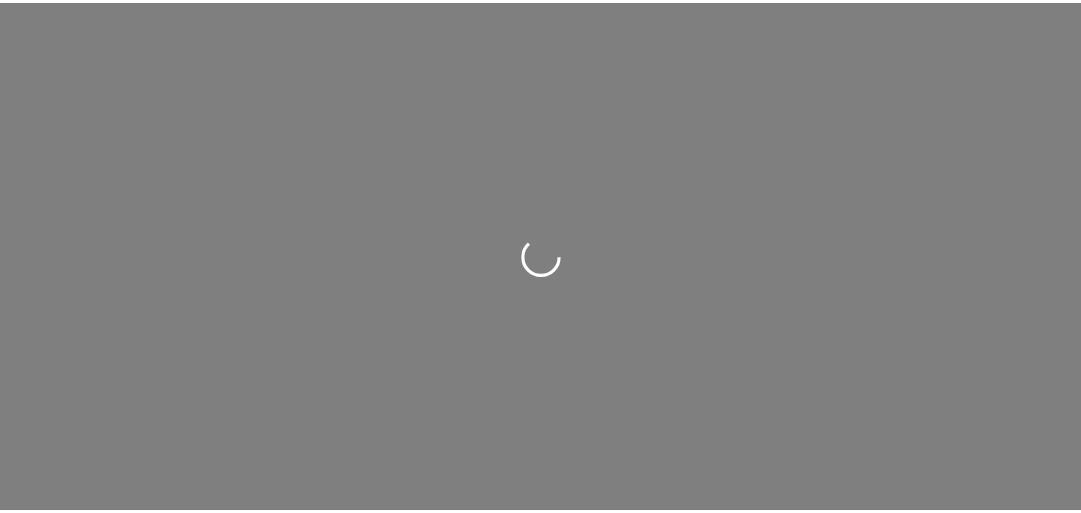 scroll, scrollTop: 0, scrollLeft: 0, axis: both 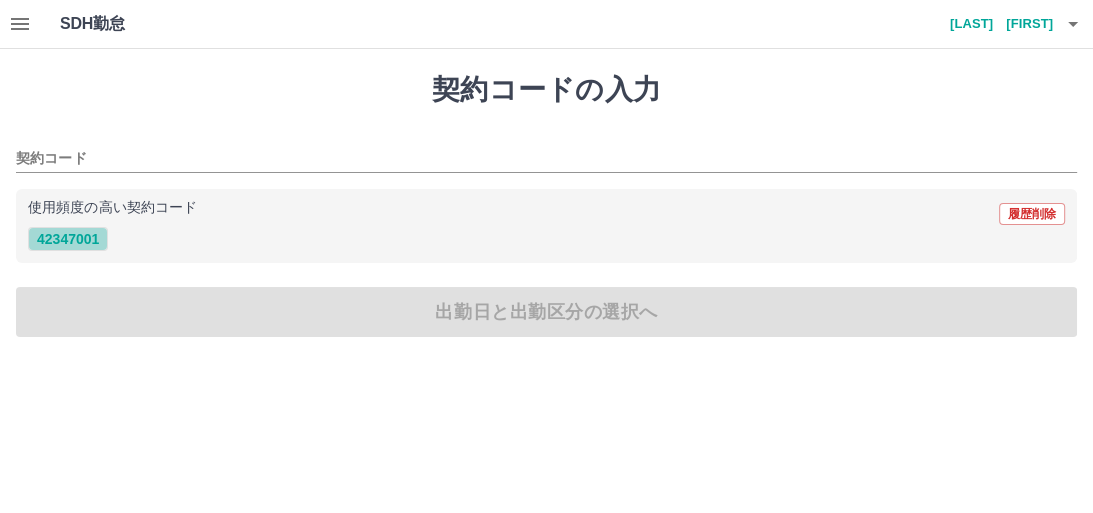 click on "42347001" at bounding box center (68, 239) 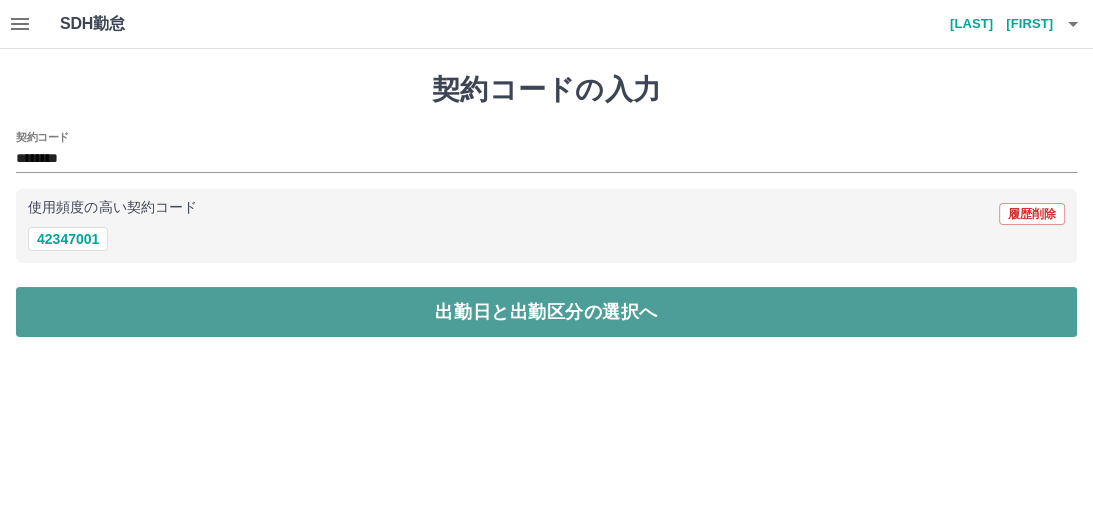 click on "出勤日と出勤区分の選択へ" at bounding box center [546, 312] 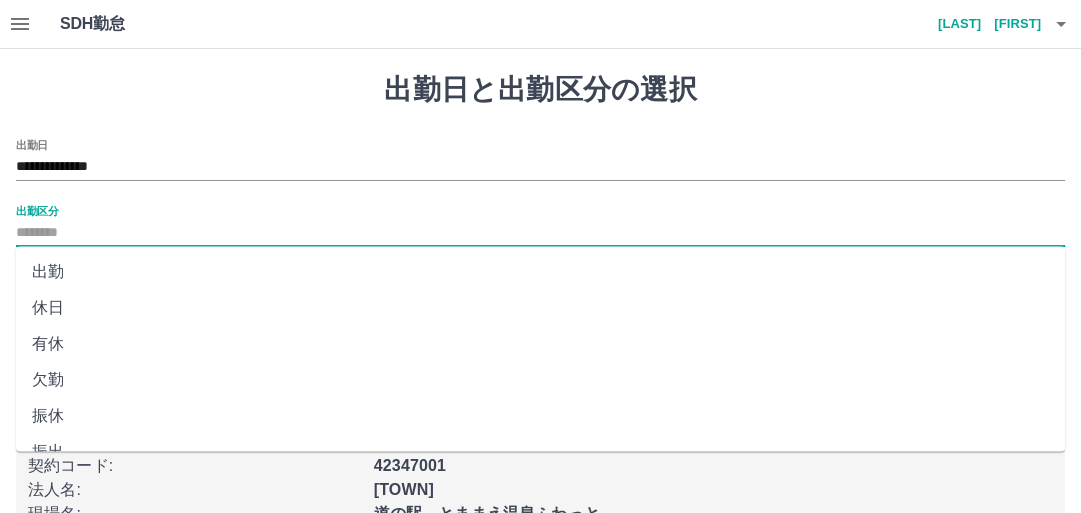 click on "出勤区分" at bounding box center (540, 233) 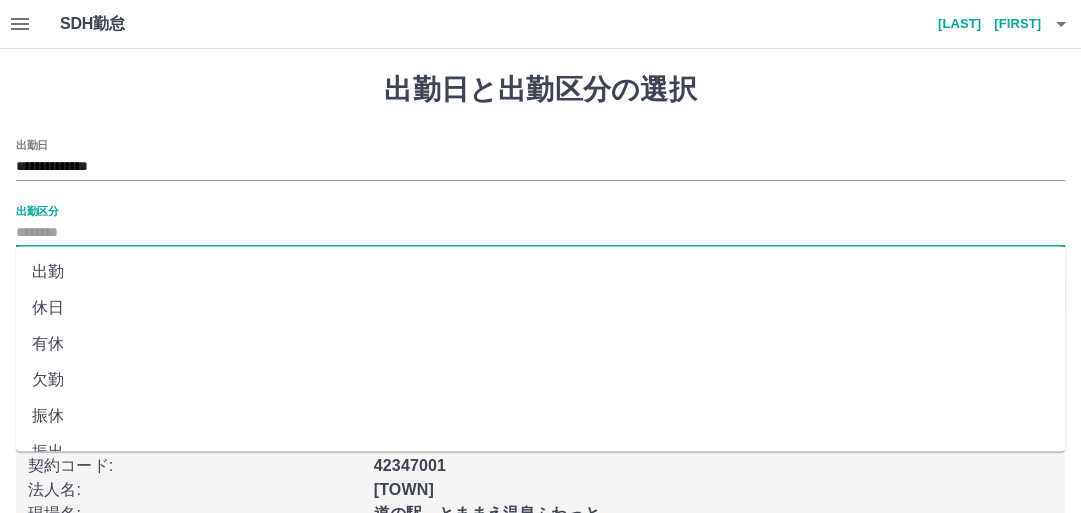 click on "出勤" at bounding box center (540, 272) 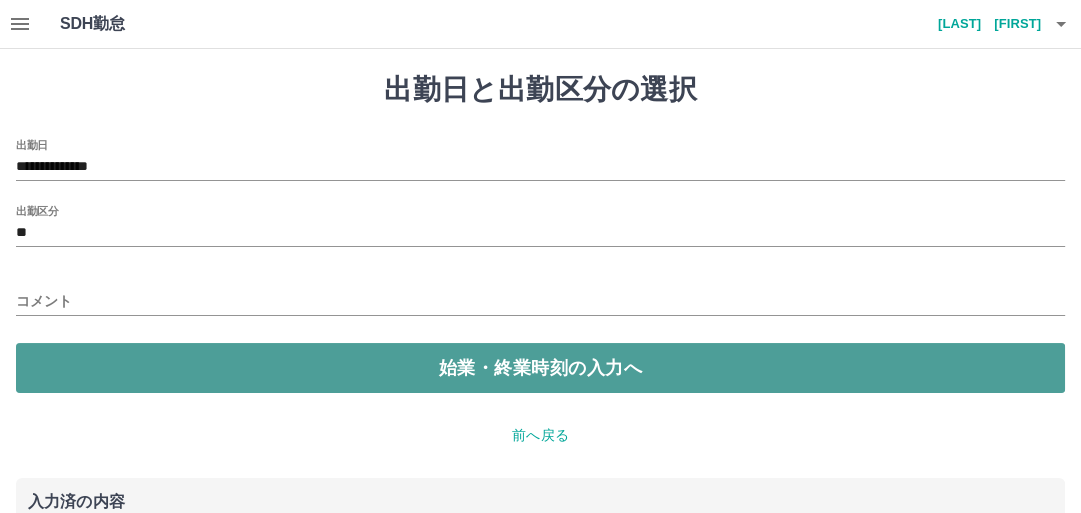 click on "始業・終業時刻の入力へ" at bounding box center [540, 368] 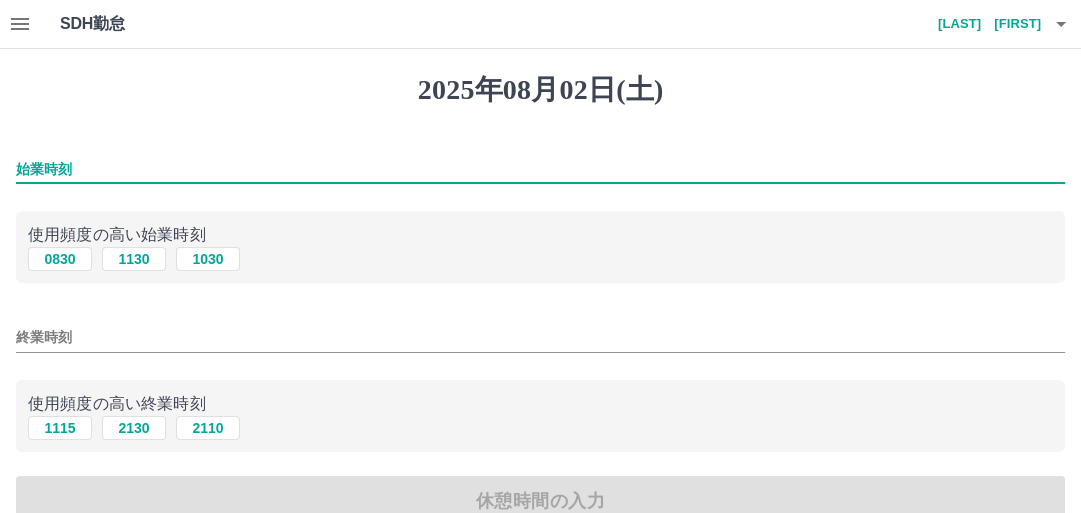 click on "始業時刻" at bounding box center (540, 169) 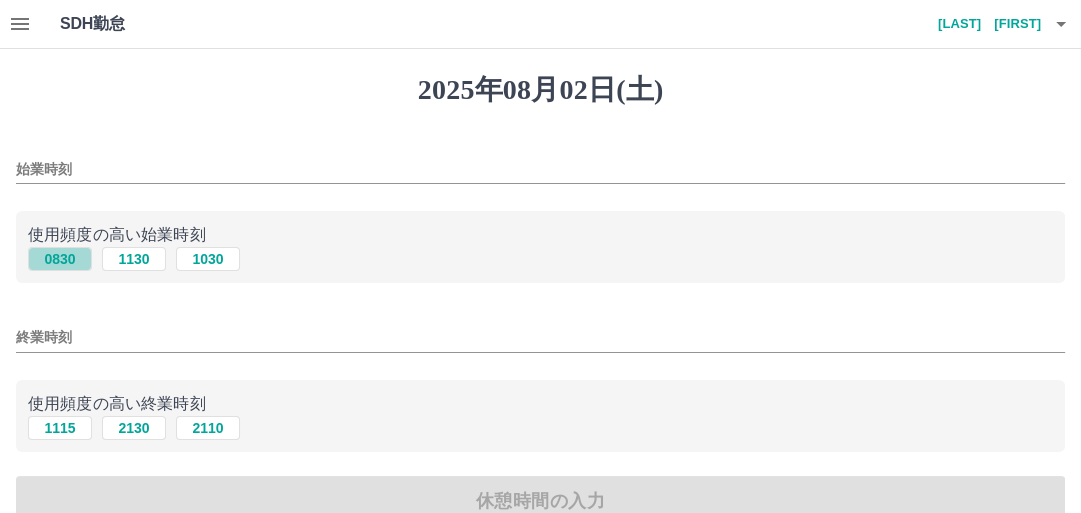 click on "0830" at bounding box center [60, 259] 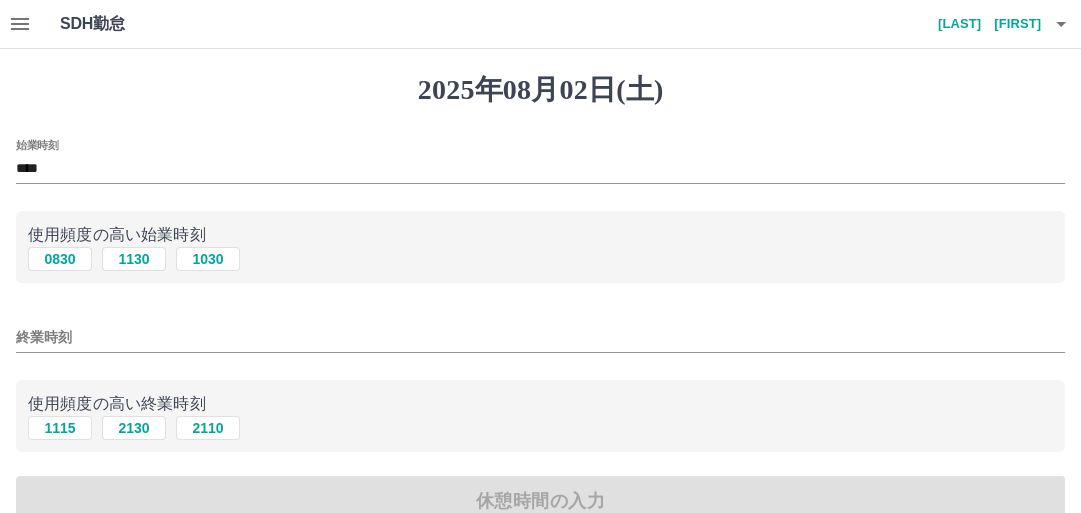 click on "終業時刻" at bounding box center (540, 337) 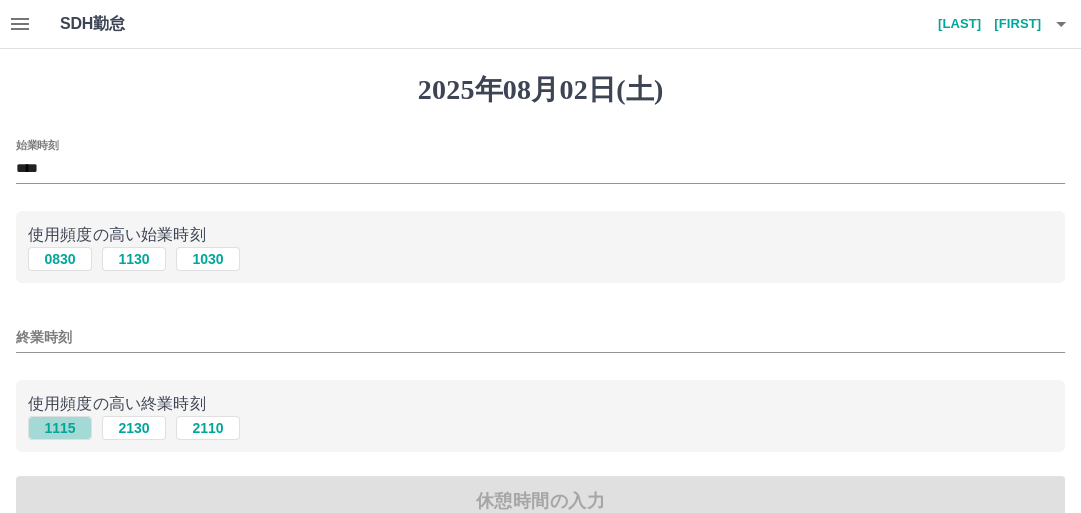 click on "1115" at bounding box center [60, 428] 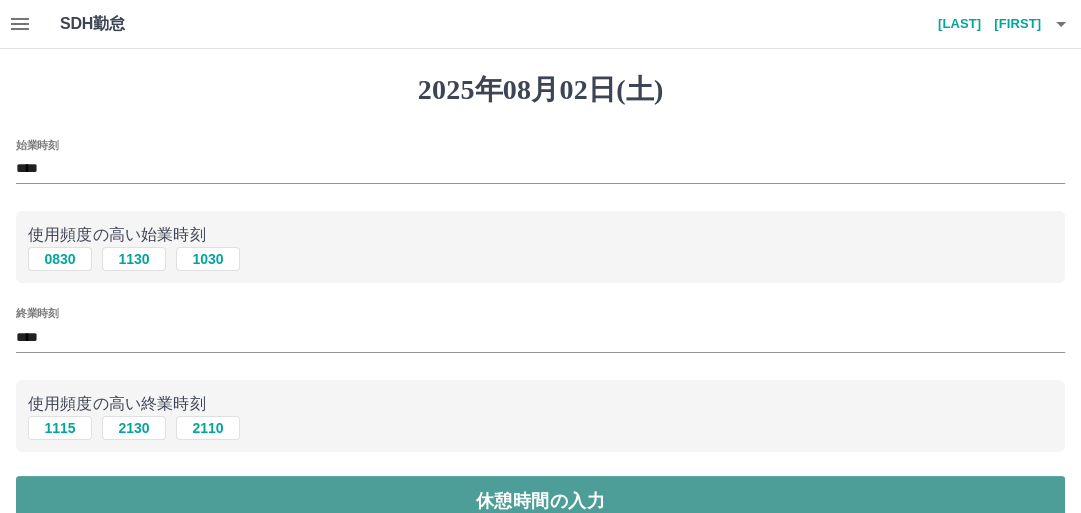 click on "休憩時間の入力" at bounding box center (540, 501) 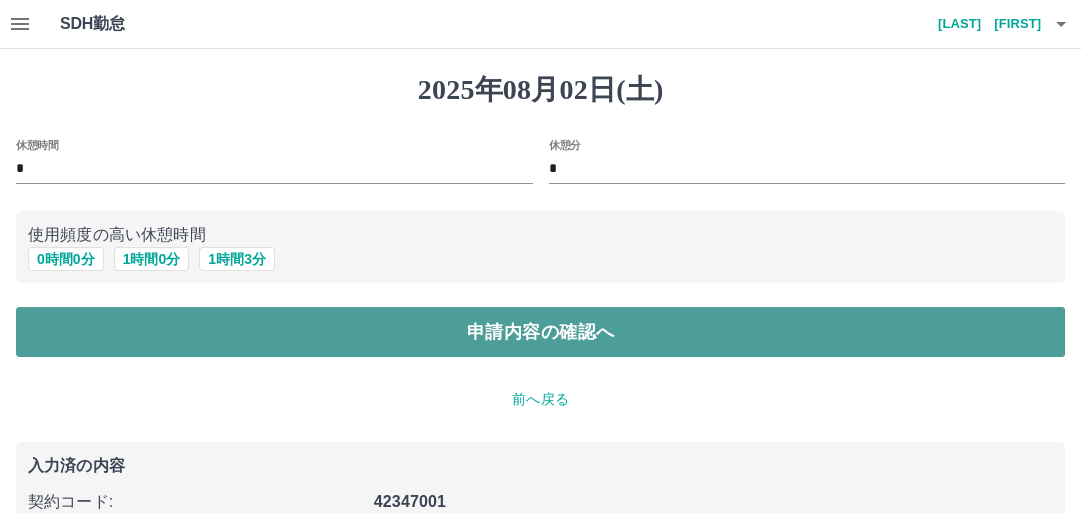 click on "申請内容の確認へ" at bounding box center (540, 332) 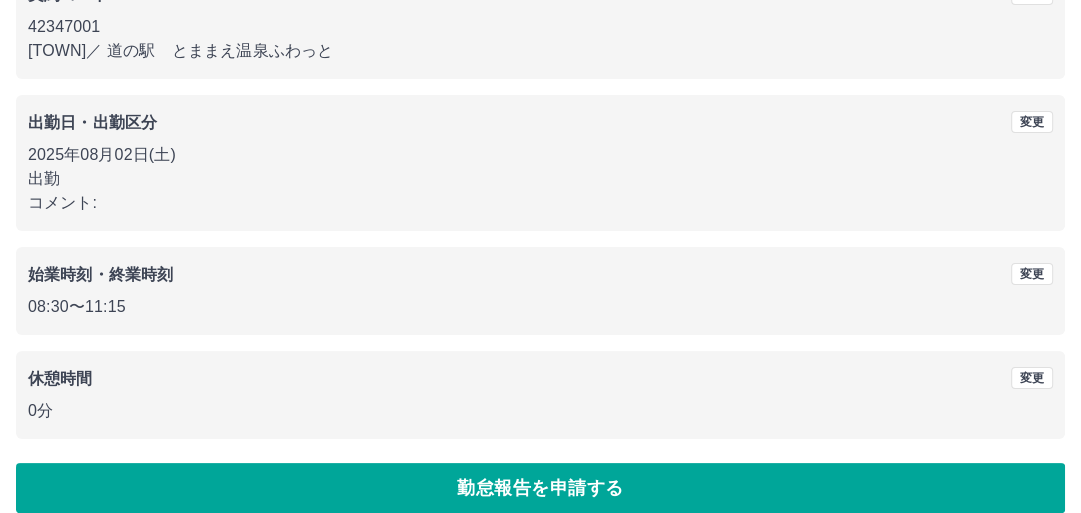 scroll, scrollTop: 236, scrollLeft: 0, axis: vertical 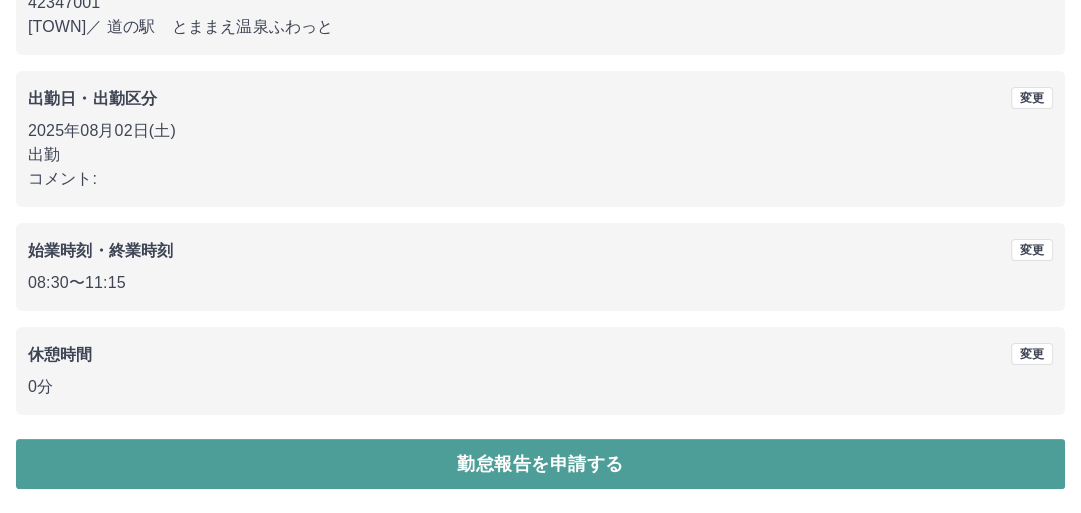 click on "勤怠報告を申請する" at bounding box center [540, 464] 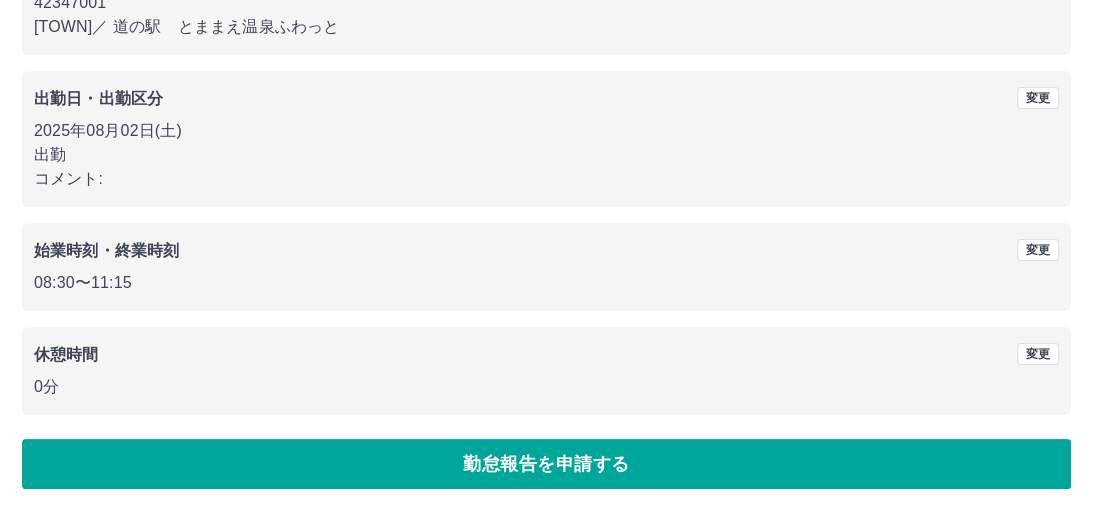 scroll, scrollTop: 0, scrollLeft: 0, axis: both 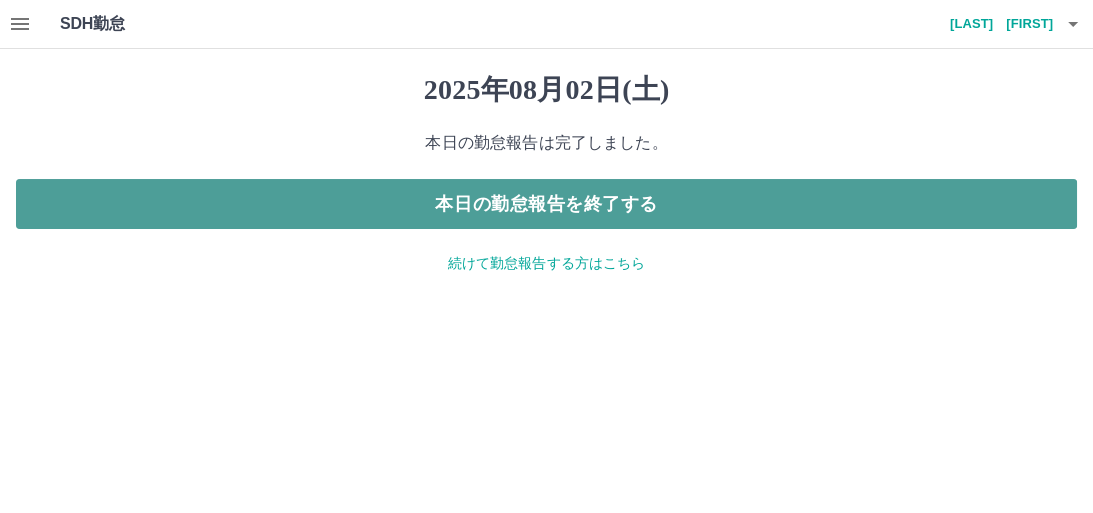 click on "本日の勤怠報告を終了する" at bounding box center (546, 204) 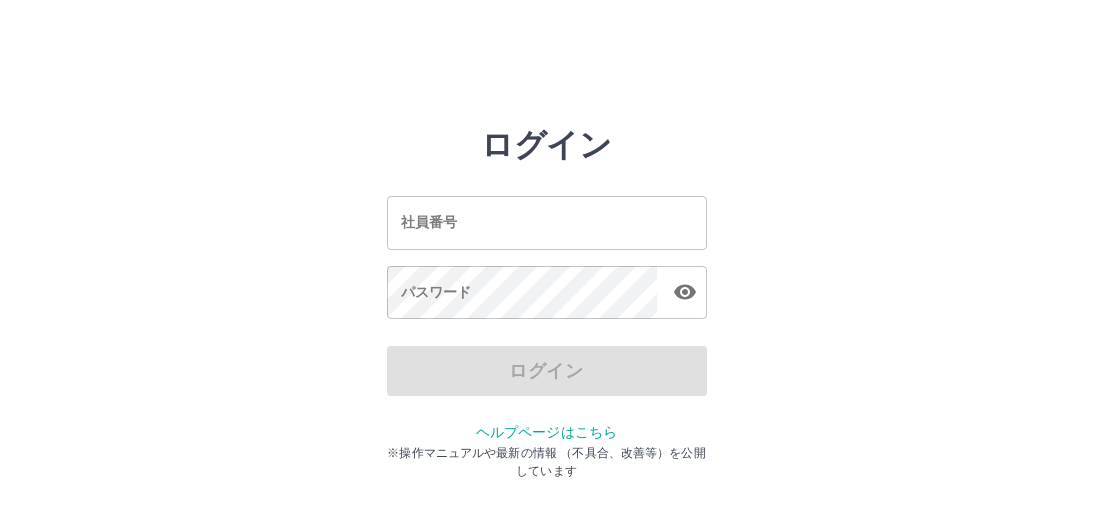 scroll, scrollTop: 0, scrollLeft: 0, axis: both 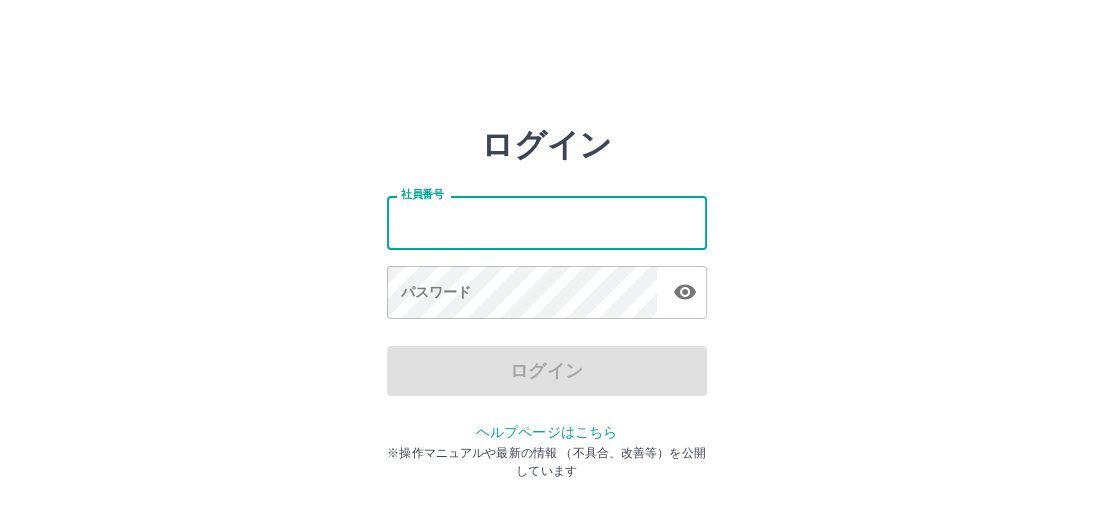 click on "社員番号" at bounding box center [547, 222] 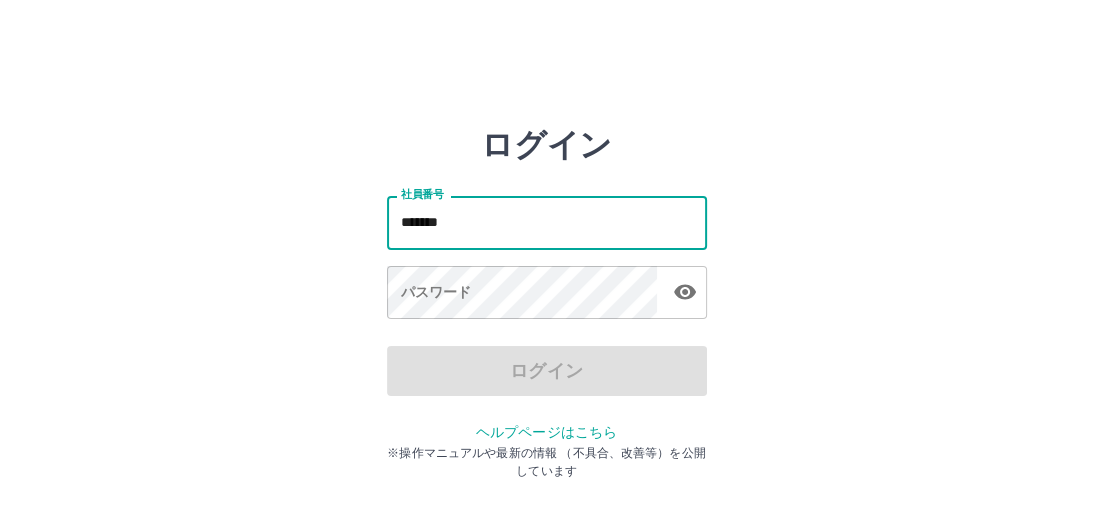 click on "*******" at bounding box center (547, 222) 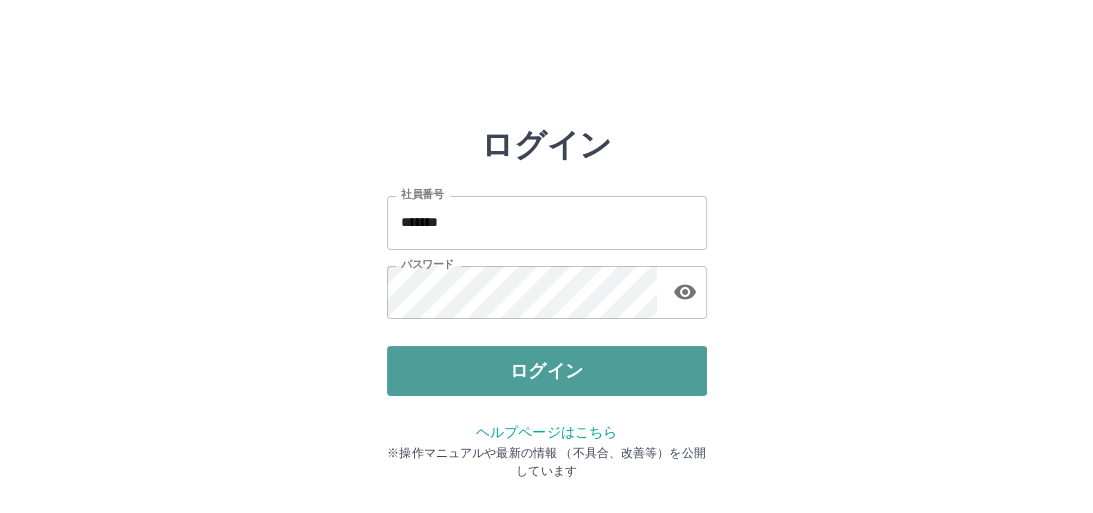 click on "ログイン" at bounding box center (547, 371) 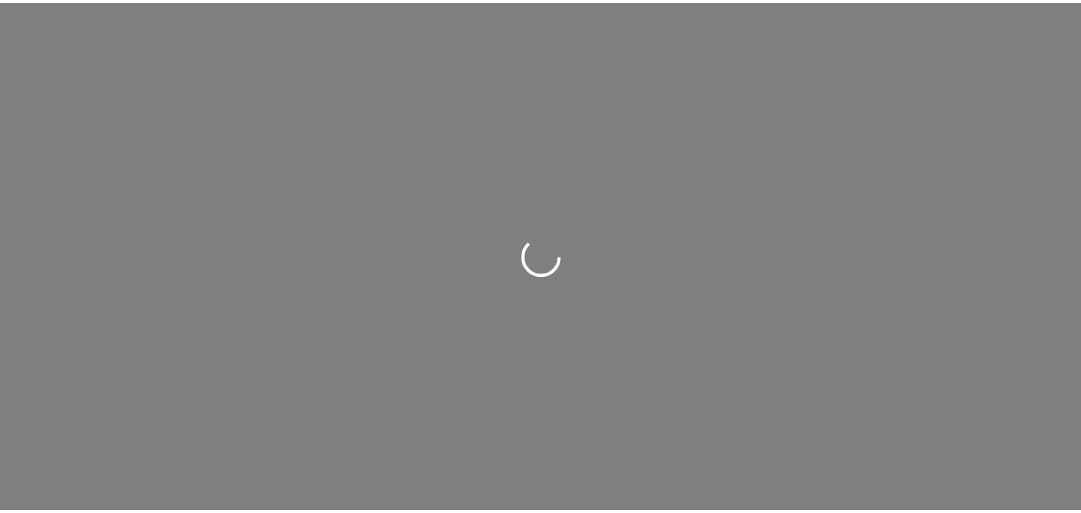 scroll, scrollTop: 0, scrollLeft: 0, axis: both 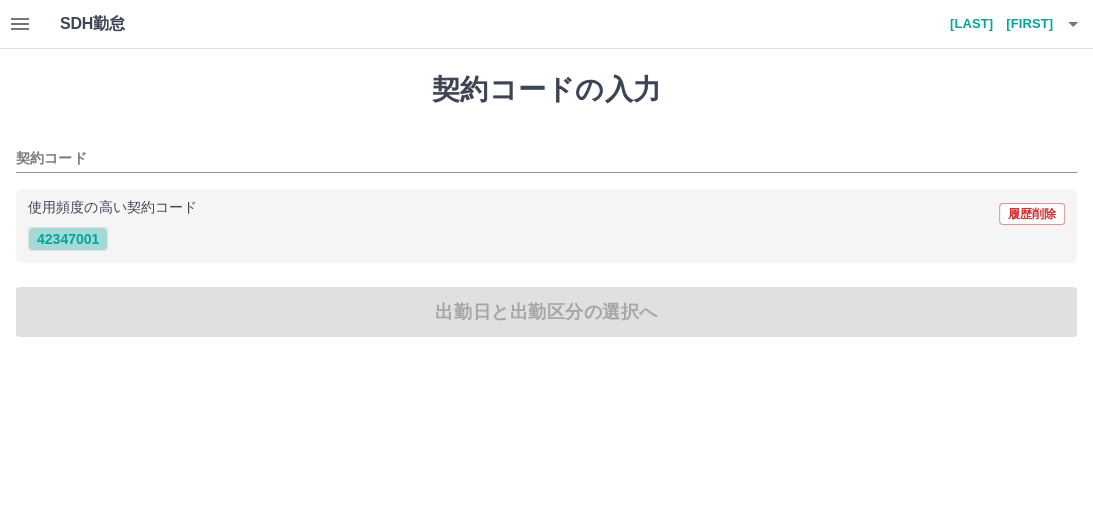 click on "42347001" at bounding box center [68, 239] 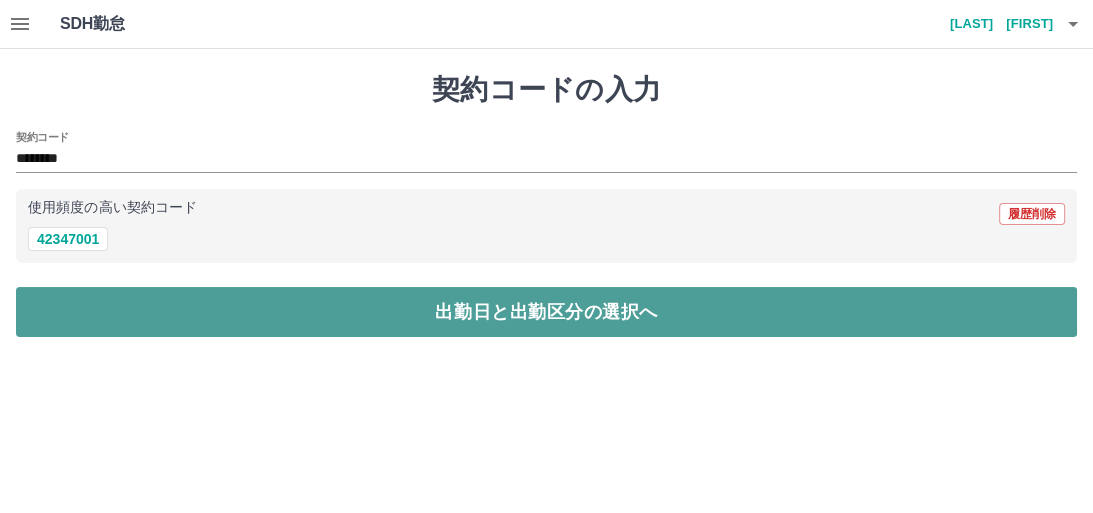 click on "出勤日と出勤区分の選択へ" at bounding box center [546, 312] 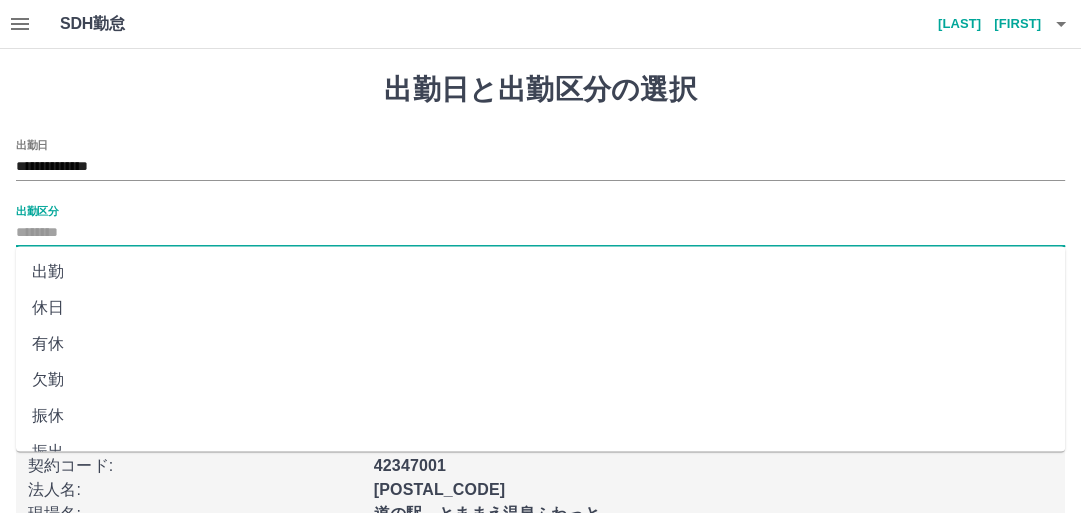click on "出勤区分" at bounding box center [540, 233] 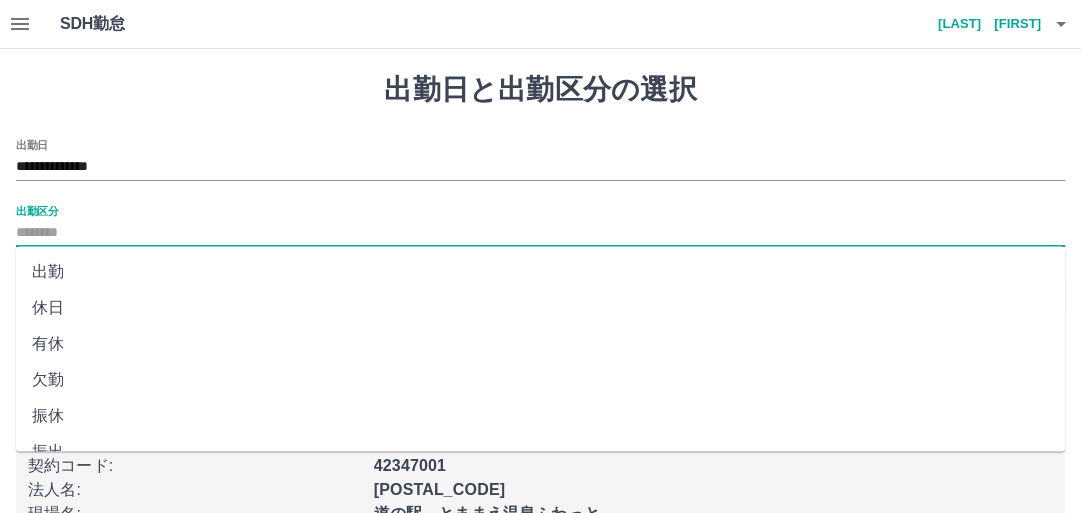 click on "出勤" at bounding box center (540, 272) 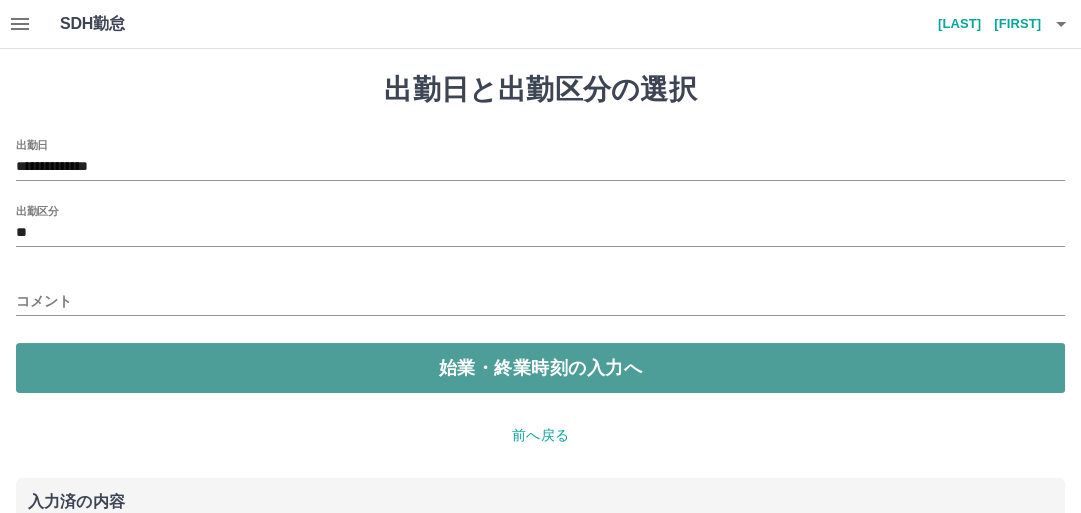 click on "始業・終業時刻の入力へ" at bounding box center [540, 368] 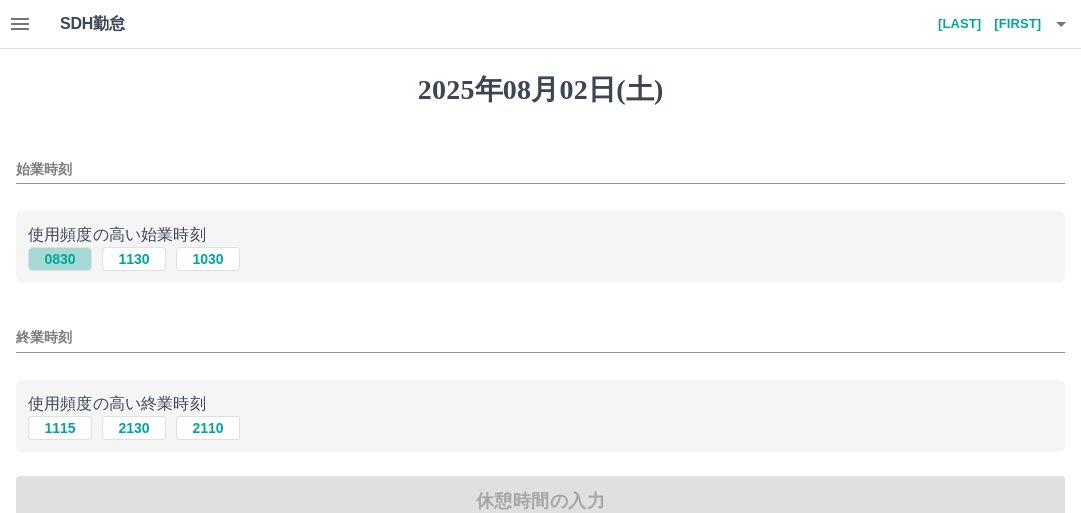 click on "0830" at bounding box center (60, 259) 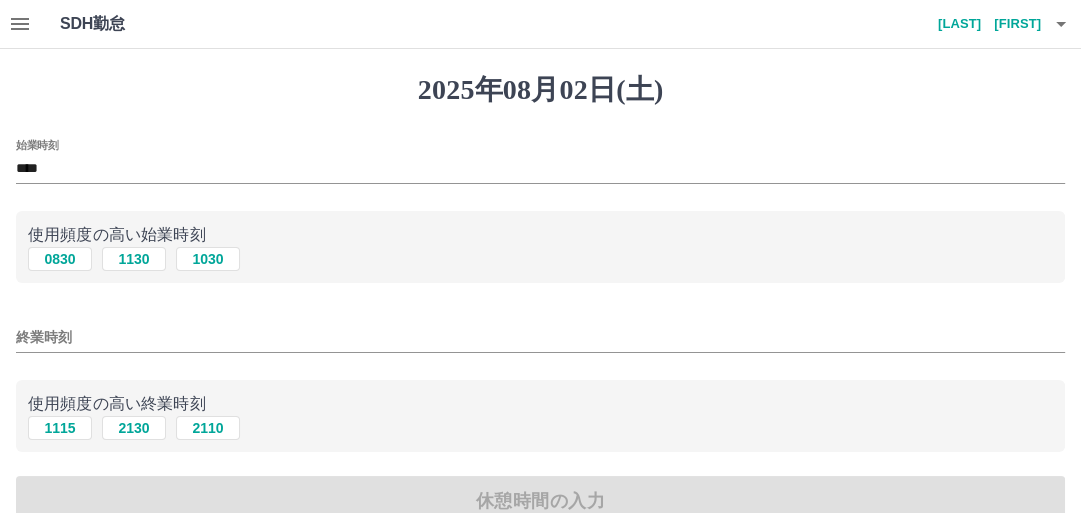 click on "[PHONE]" at bounding box center [540, 428] 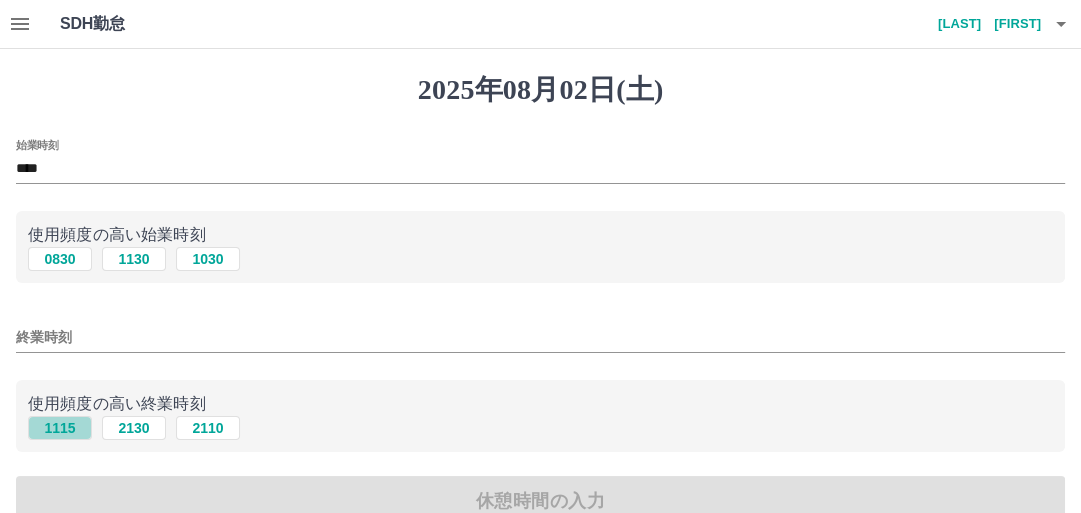 click on "1115" at bounding box center (60, 428) 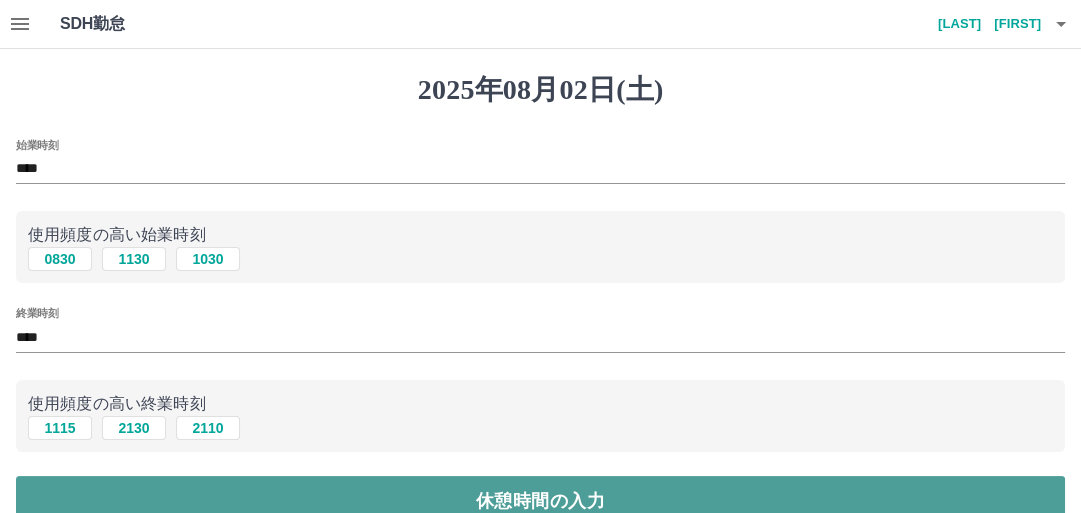 click on "休憩時間の入力" at bounding box center (540, 501) 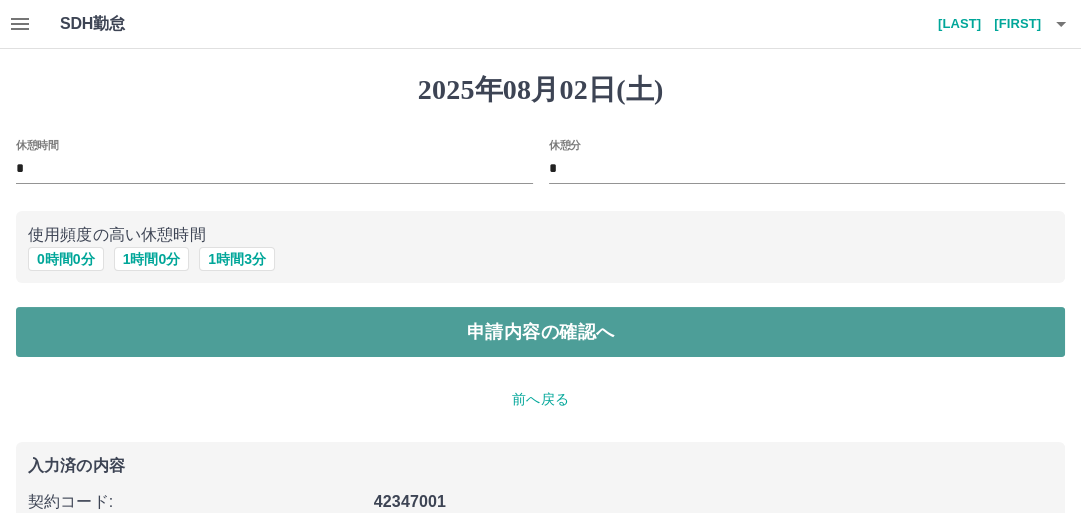 click on "申請内容の確認へ" at bounding box center (540, 332) 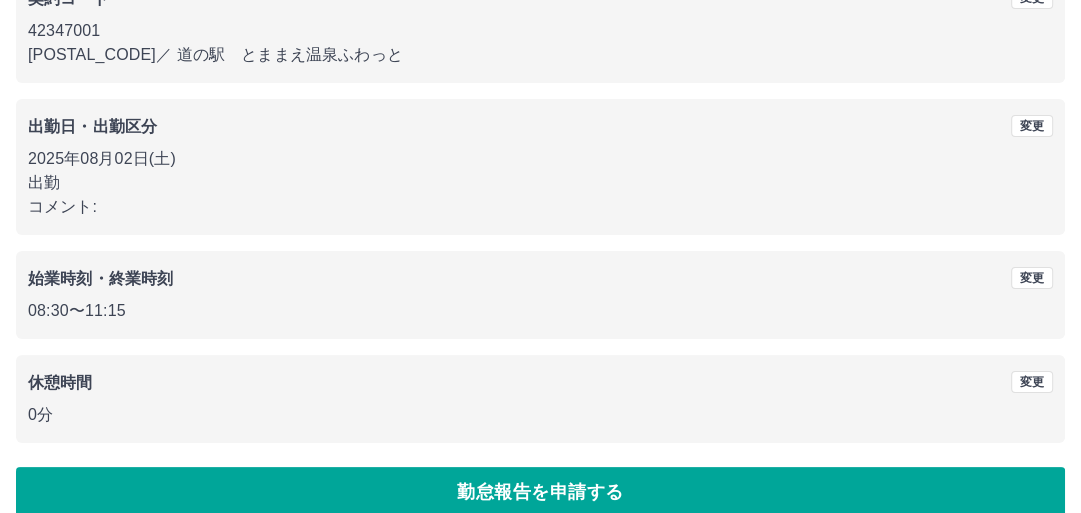 scroll, scrollTop: 236, scrollLeft: 0, axis: vertical 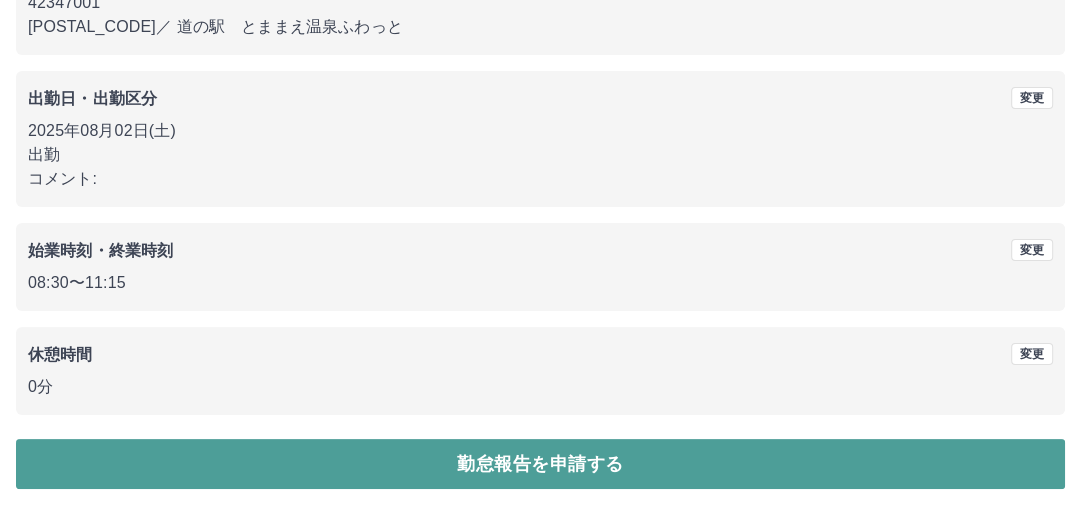 click on "勤怠報告を申請する" at bounding box center (540, 464) 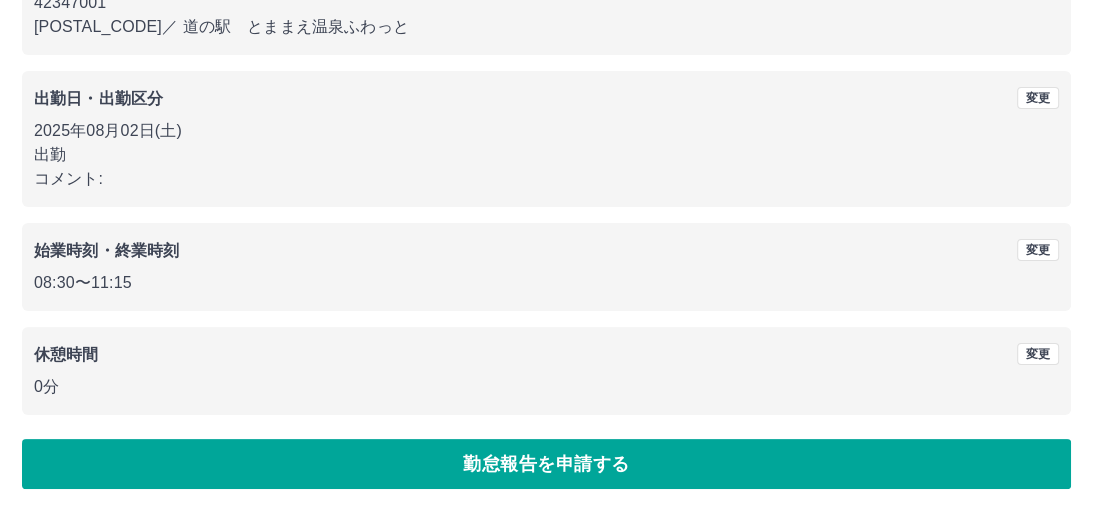 scroll, scrollTop: 0, scrollLeft: 0, axis: both 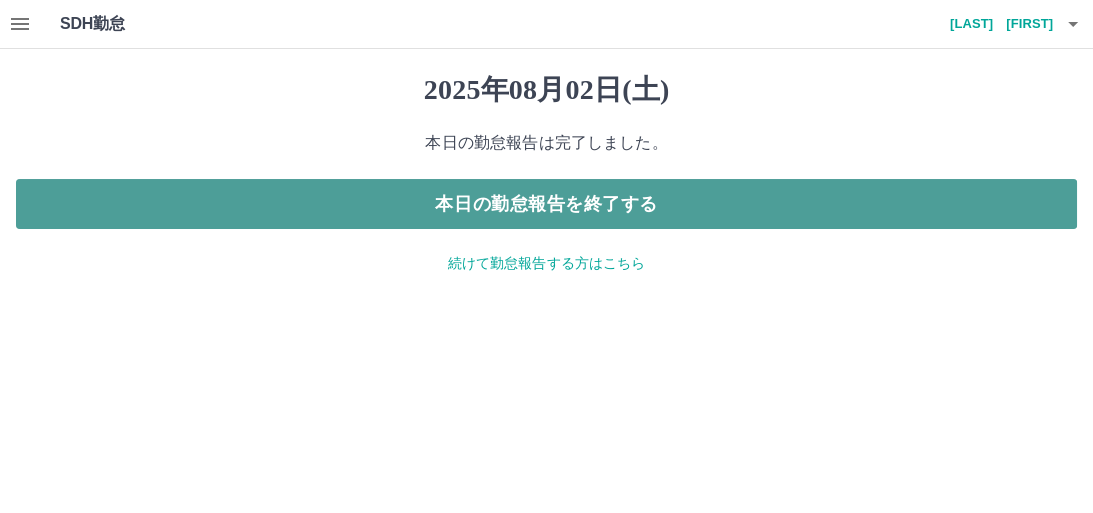click on "本日の勤怠報告を終了する" at bounding box center (546, 204) 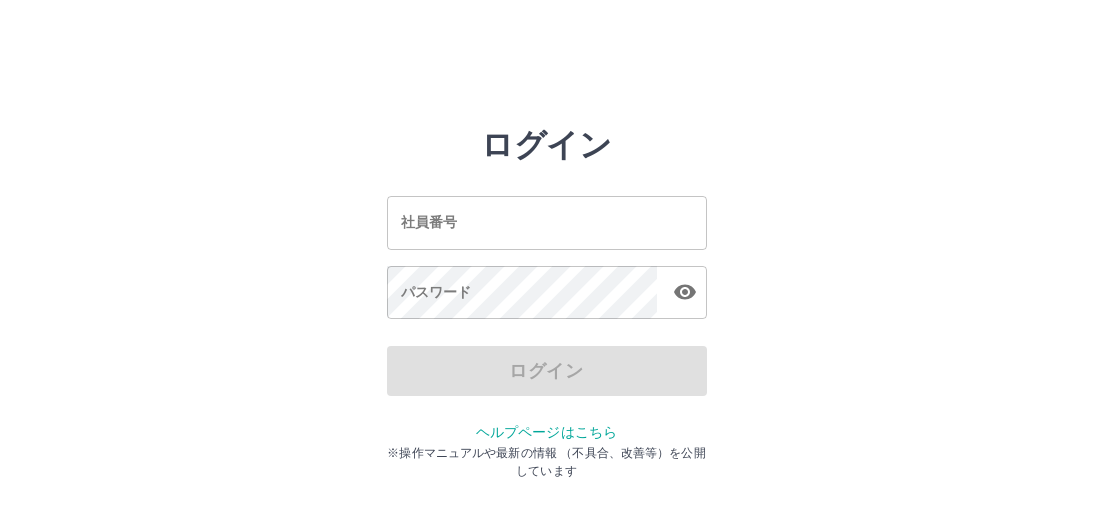 scroll, scrollTop: 0, scrollLeft: 0, axis: both 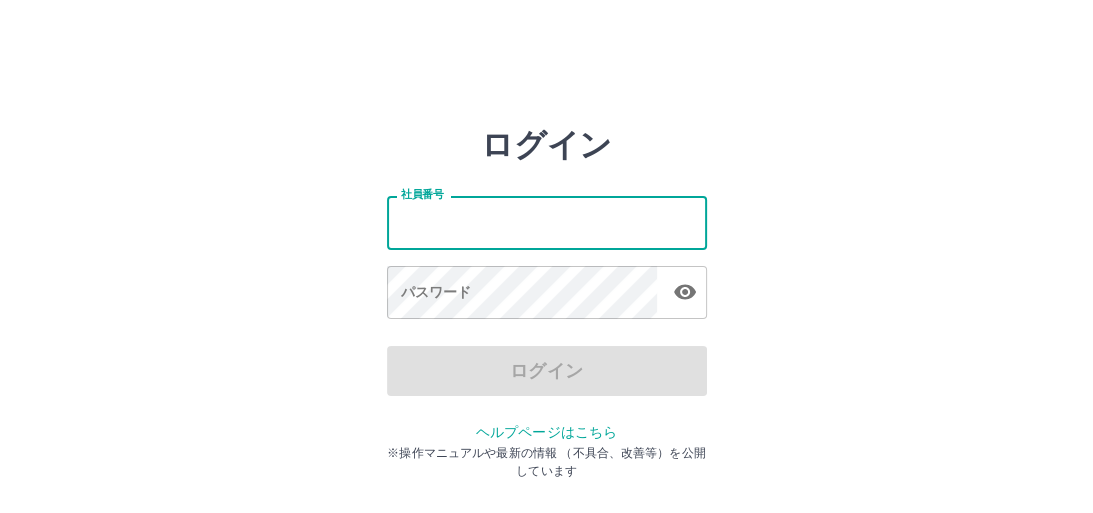 click on "社員番号" at bounding box center [547, 222] 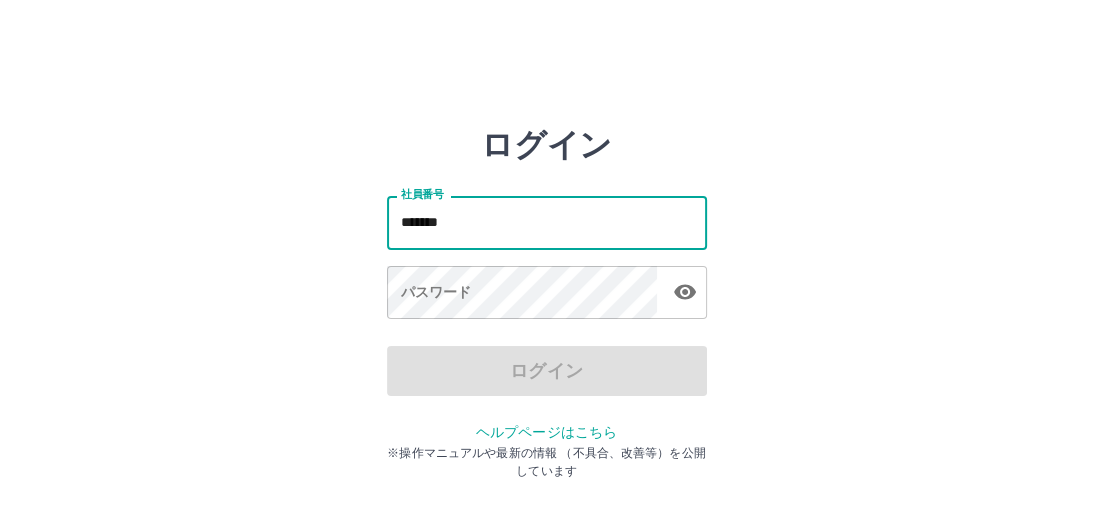 type on "*******" 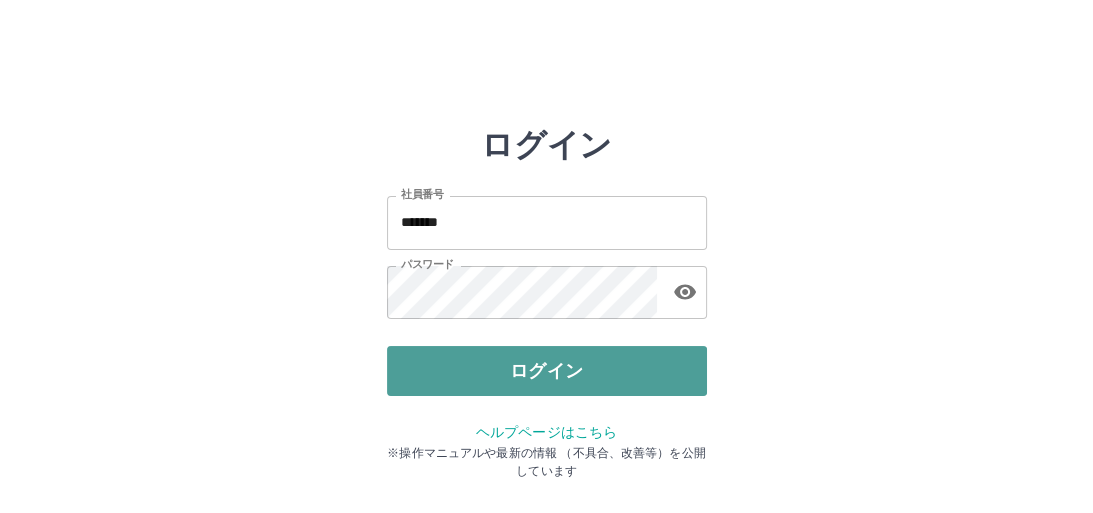 click on "ログイン" at bounding box center (547, 371) 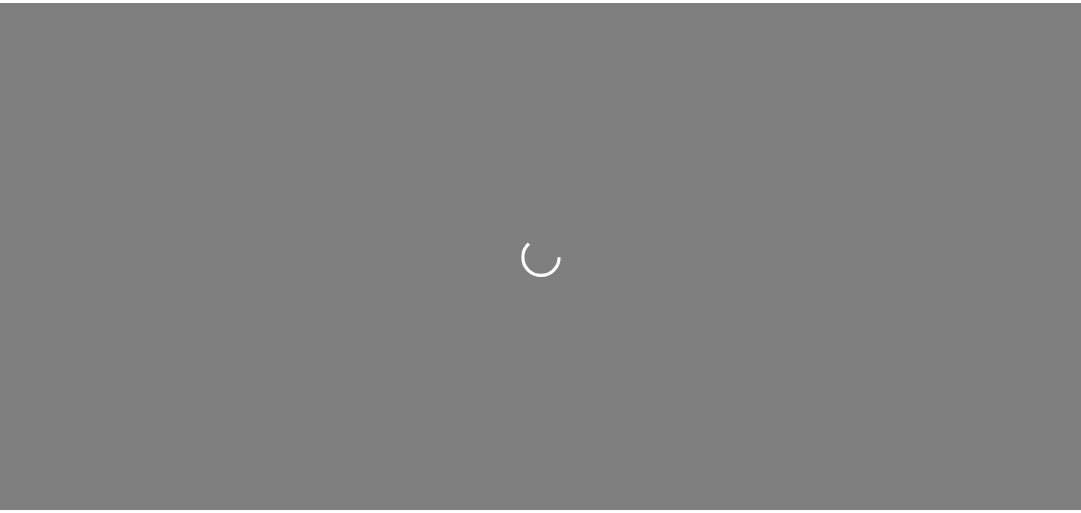 scroll, scrollTop: 0, scrollLeft: 0, axis: both 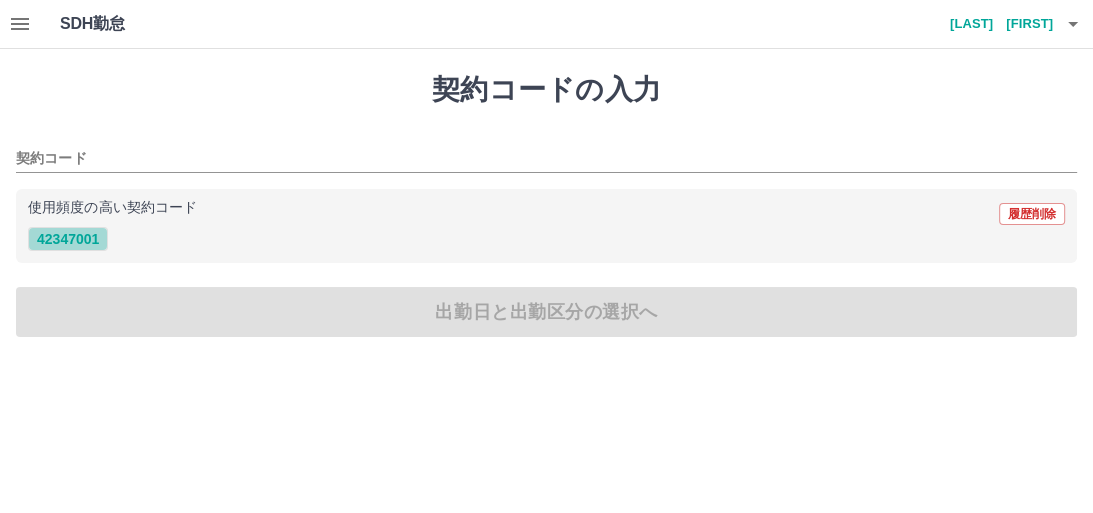 click on "42347001" at bounding box center (68, 239) 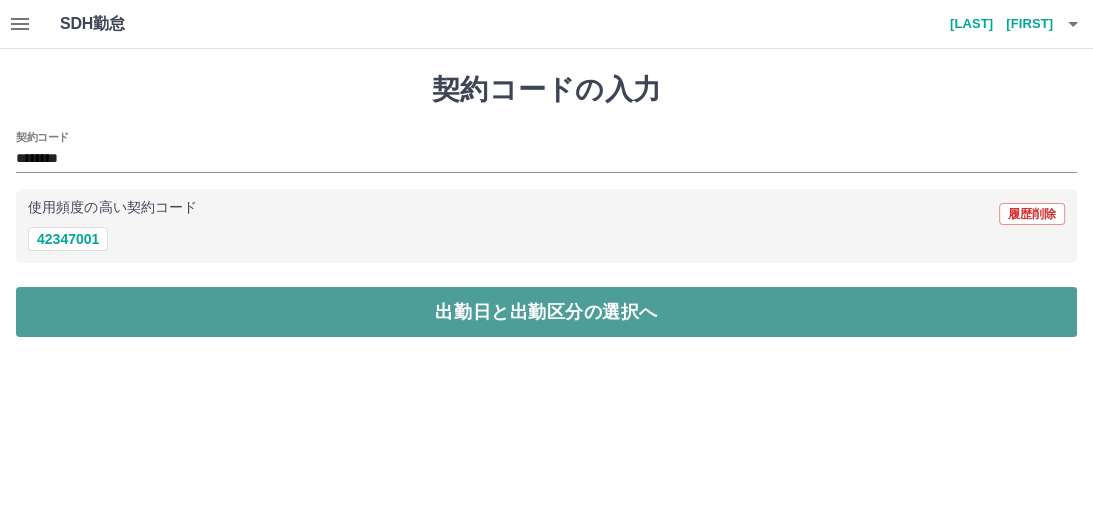 click on "出勤日と出勤区分の選択へ" at bounding box center [546, 312] 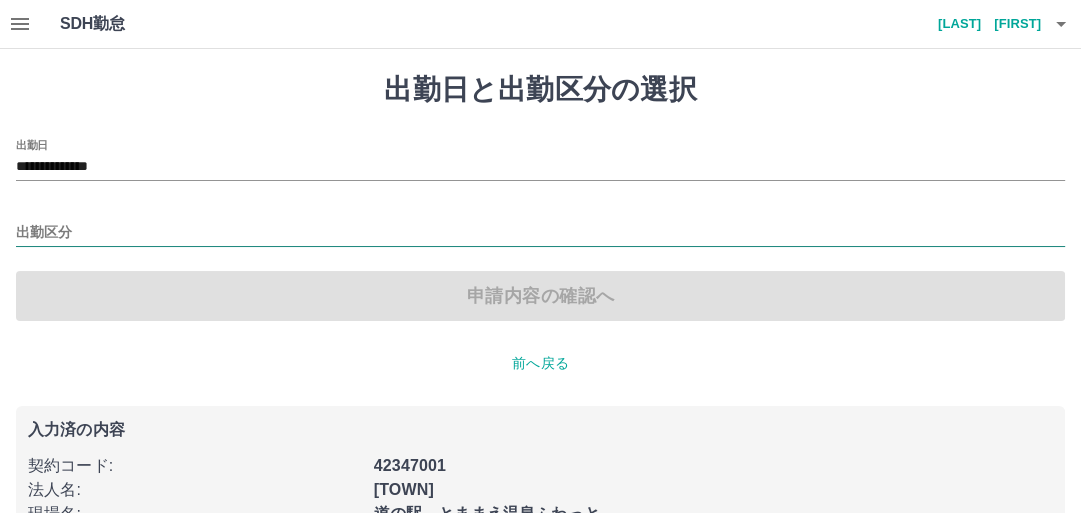 click on "出勤区分" at bounding box center (540, 233) 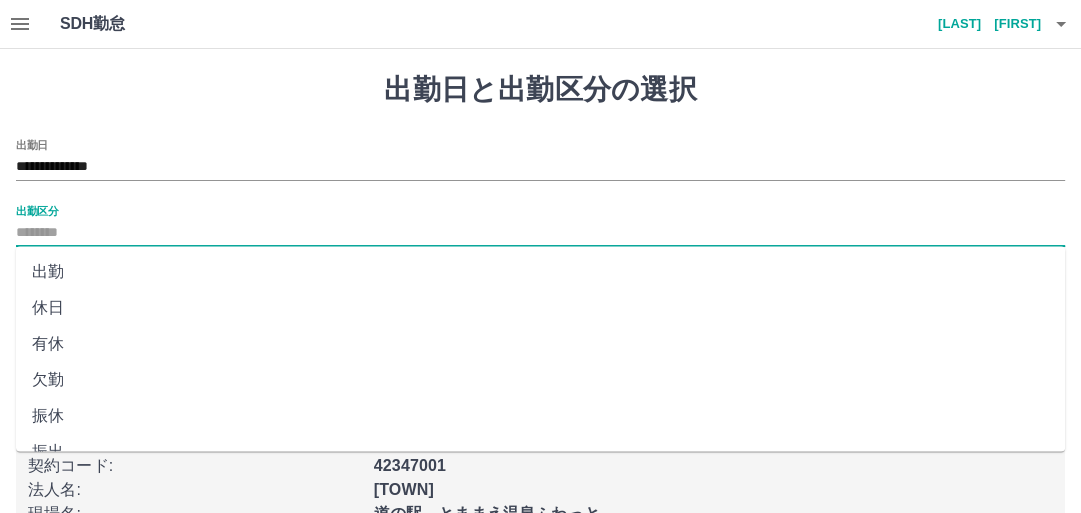 click on "出勤" at bounding box center [540, 272] 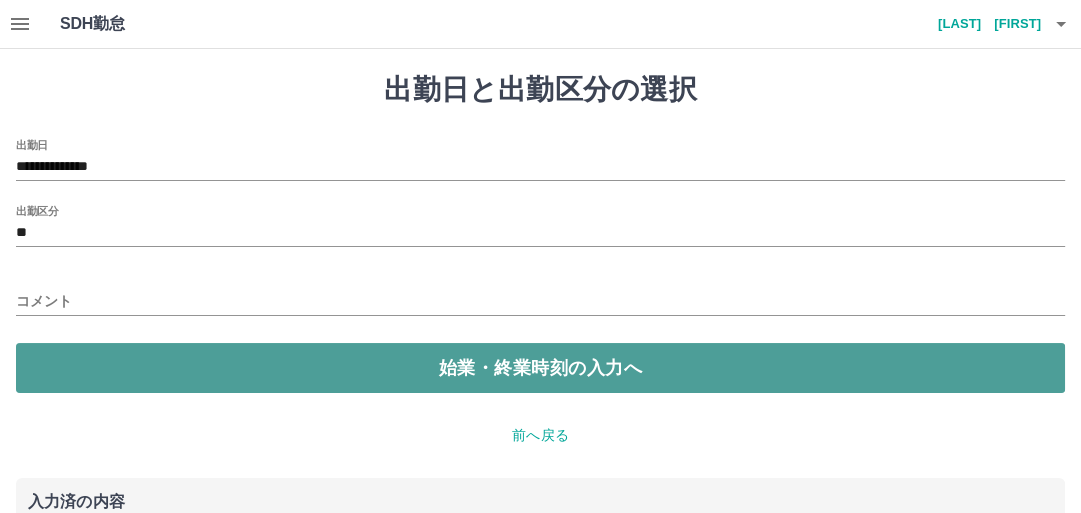 click on "始業・終業時刻の入力へ" at bounding box center [540, 368] 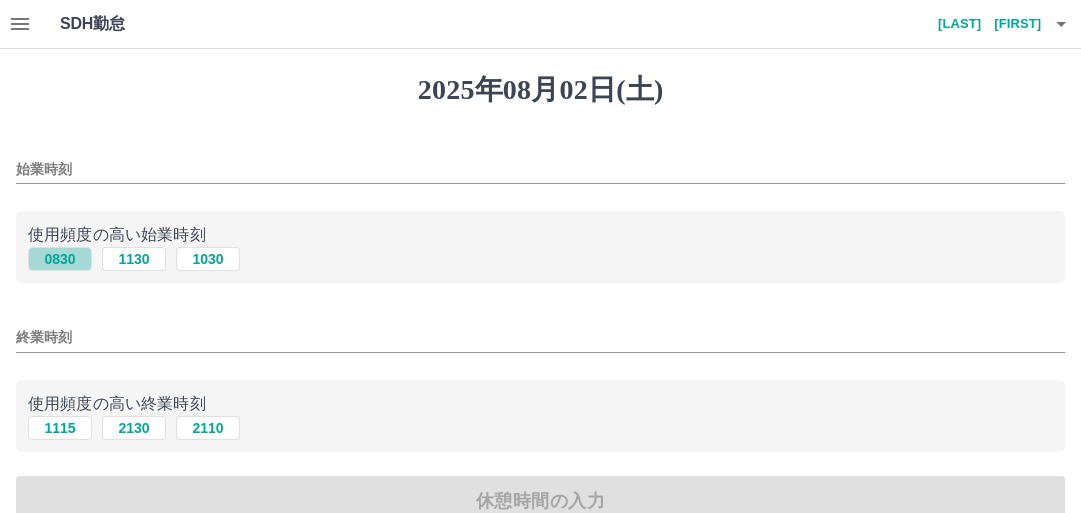 click on "0830" at bounding box center (60, 259) 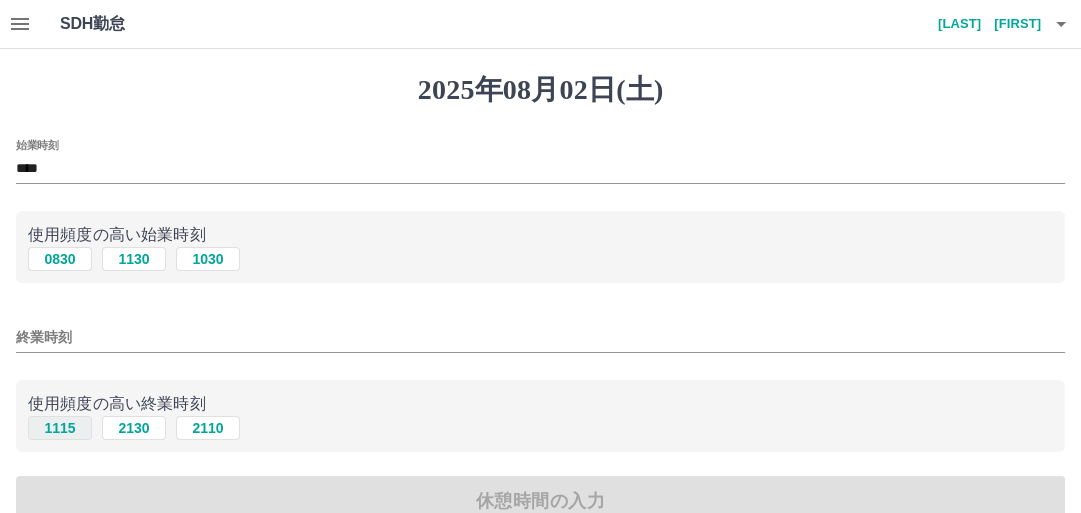 click on "1115" at bounding box center (60, 428) 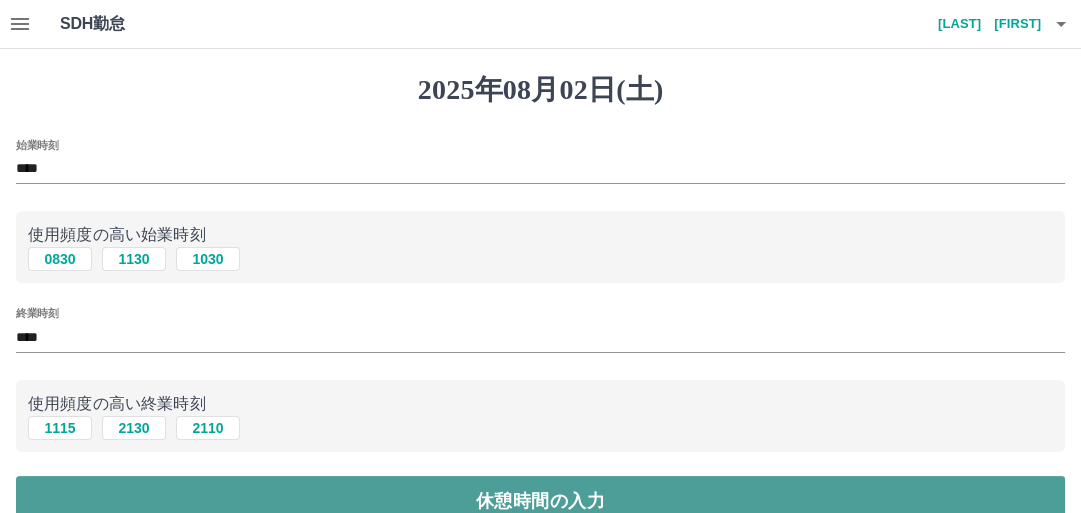 click on "休憩時間の入力" at bounding box center (540, 501) 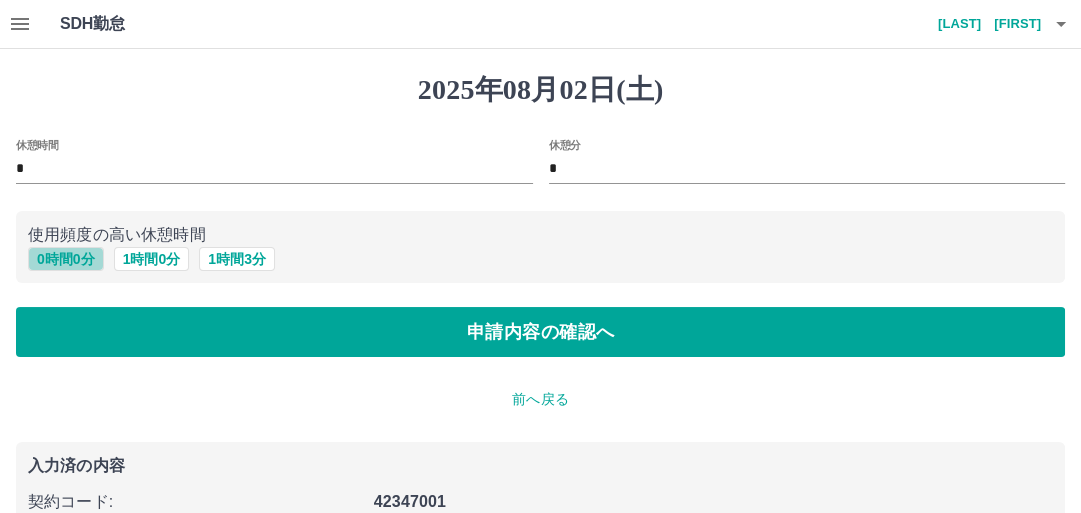 click on "0 時間 0 分" at bounding box center (66, 259) 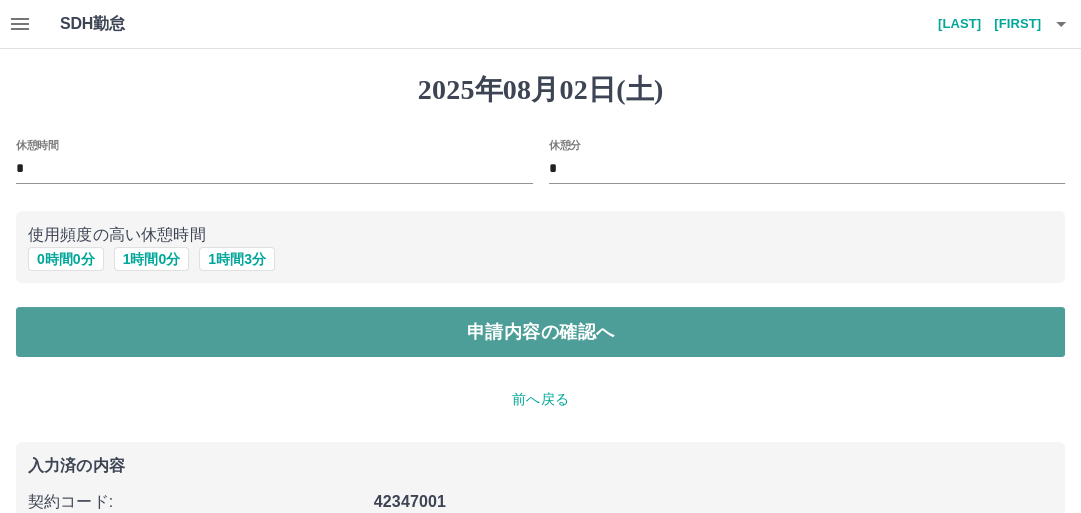 click on "申請内容の確認へ" at bounding box center (540, 332) 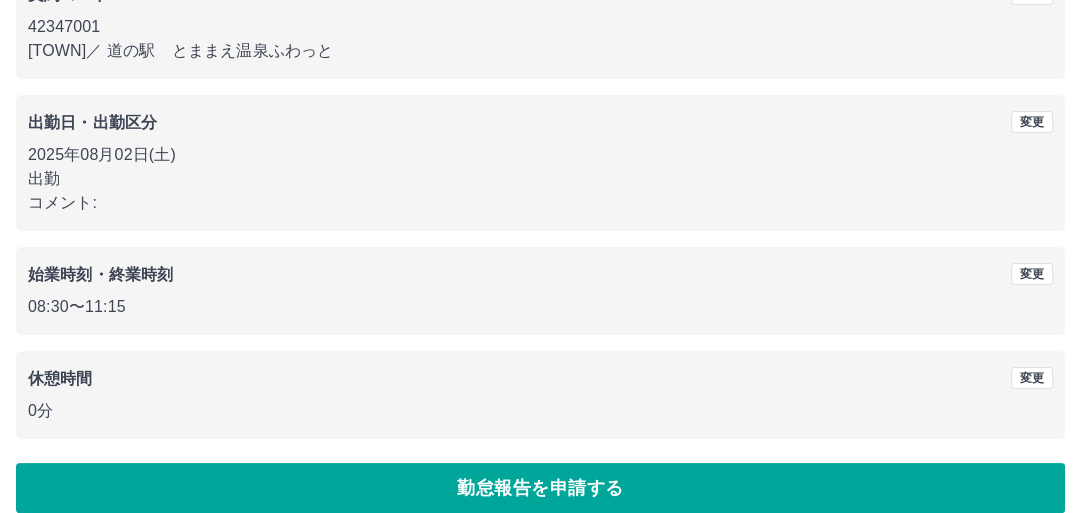 scroll, scrollTop: 236, scrollLeft: 0, axis: vertical 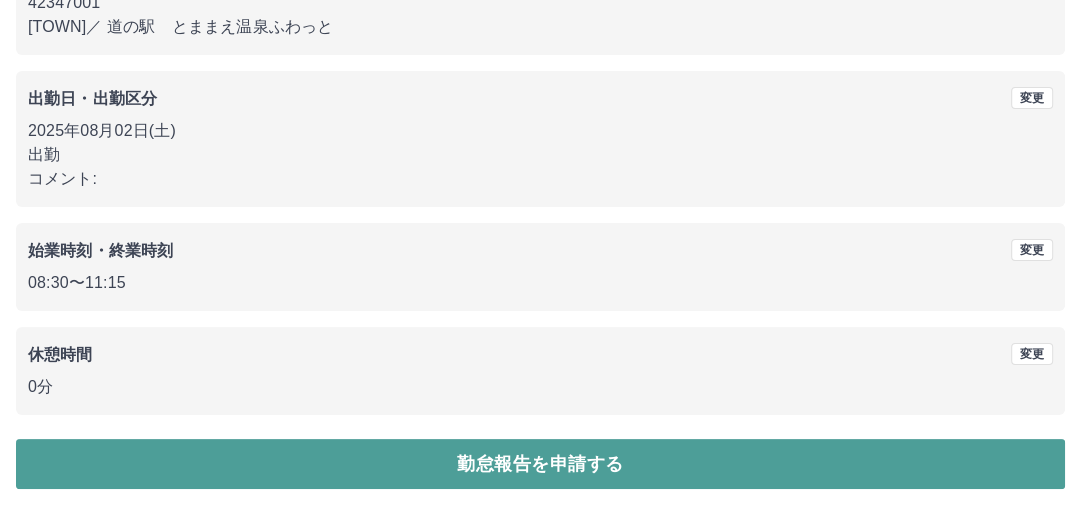 click on "勤怠報告を申請する" at bounding box center (540, 464) 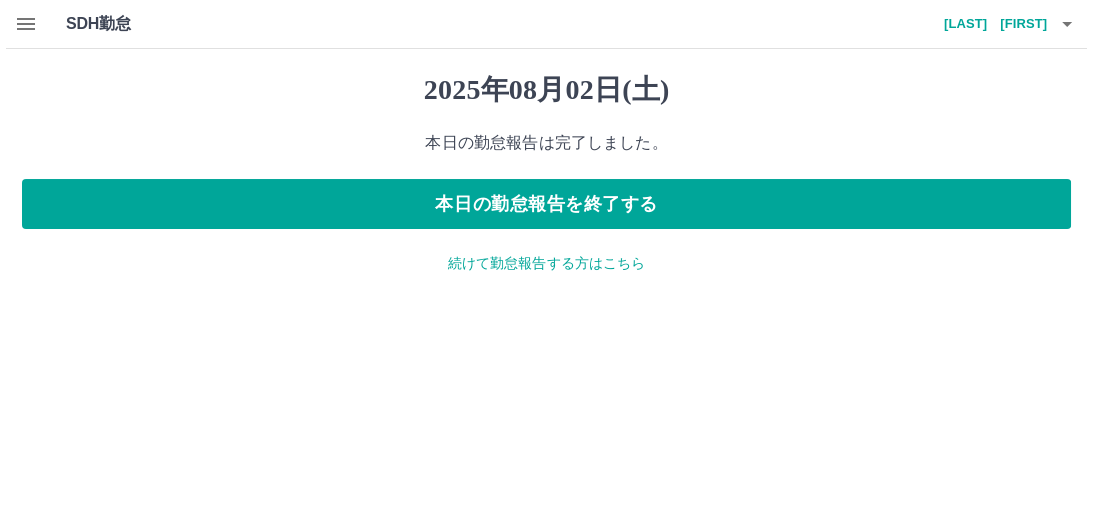 scroll, scrollTop: 0, scrollLeft: 0, axis: both 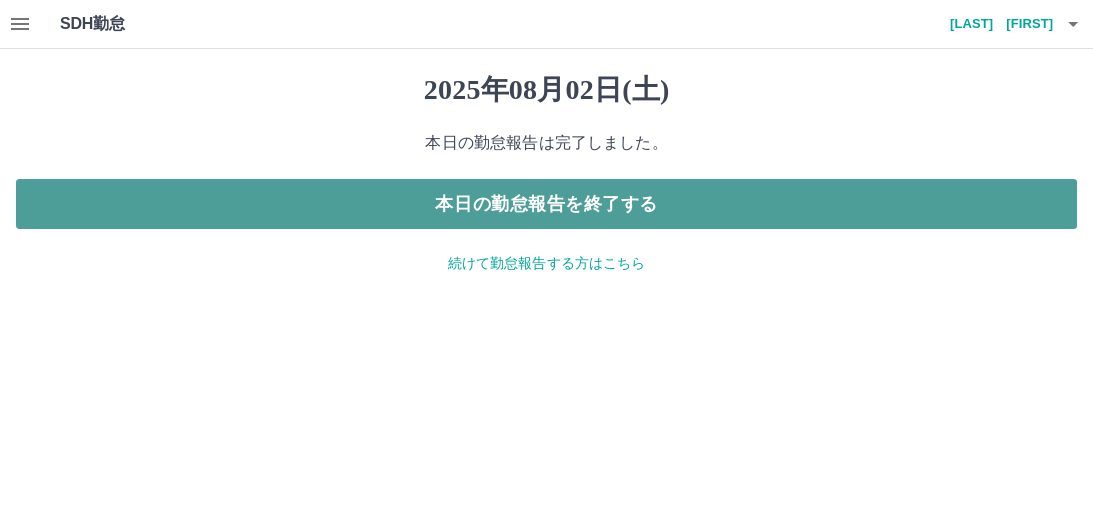click on "本日の勤怠報告を終了する" at bounding box center (546, 204) 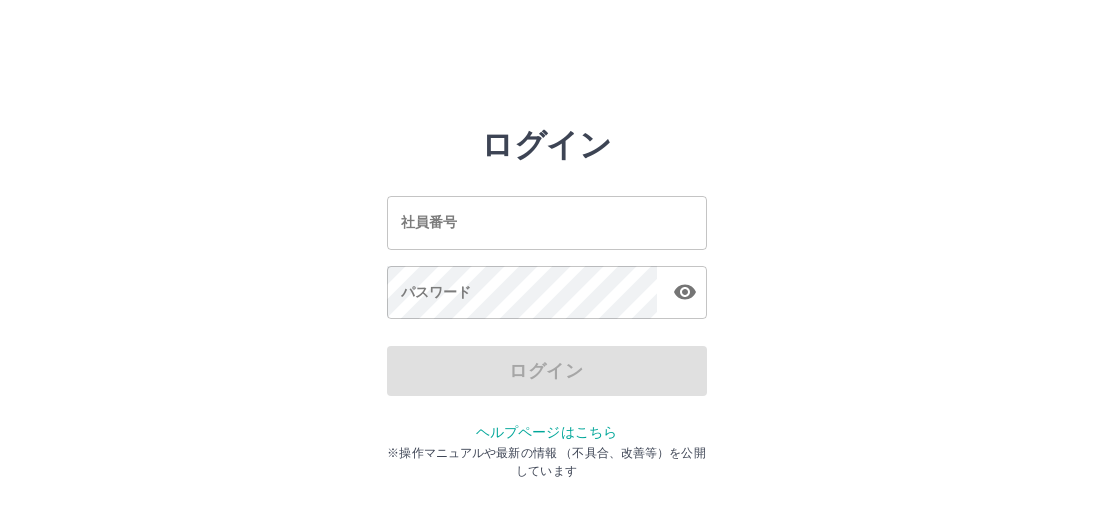 scroll, scrollTop: 0, scrollLeft: 0, axis: both 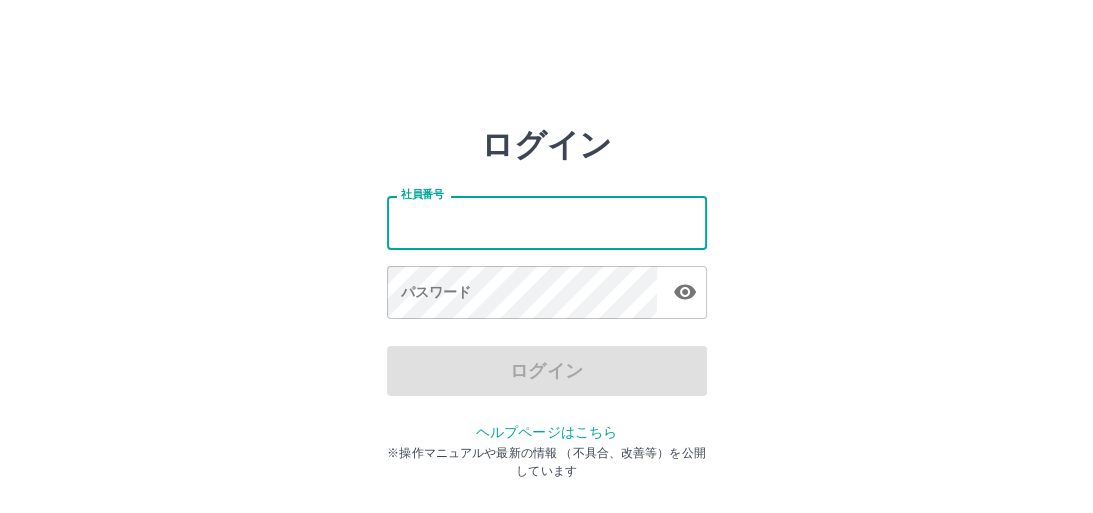 click on "社員番号" at bounding box center [547, 222] 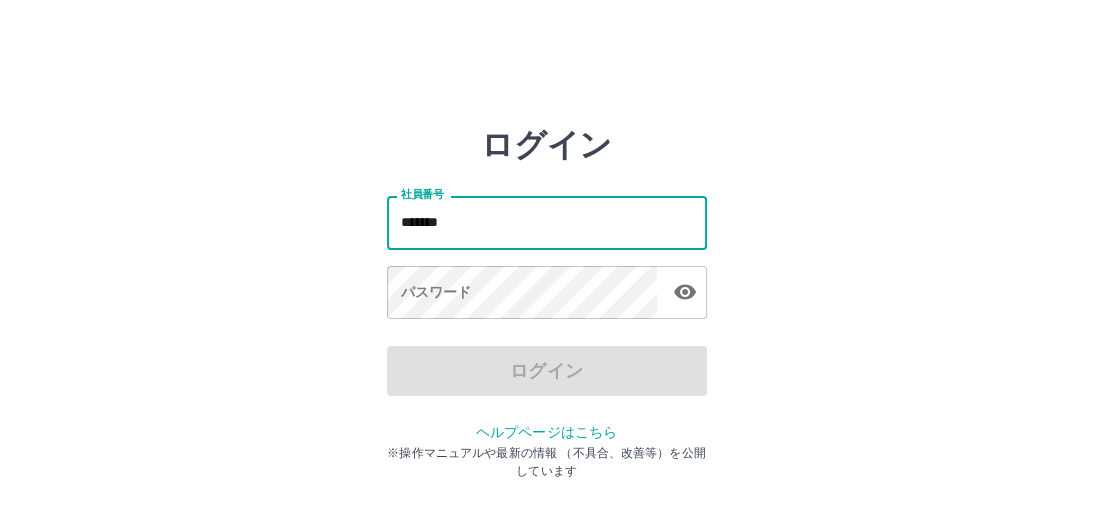 type on "*******" 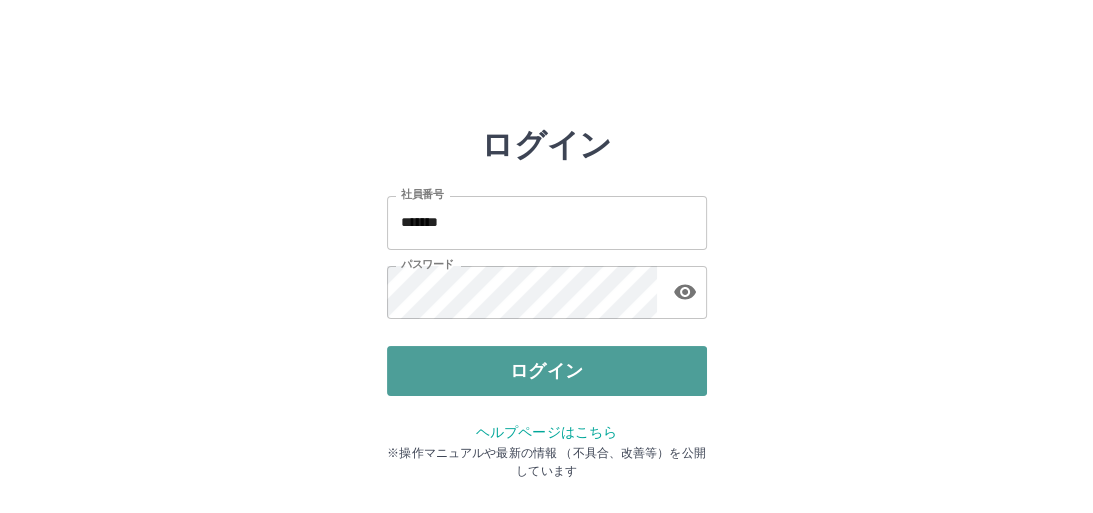 click on "ログイン" at bounding box center [547, 371] 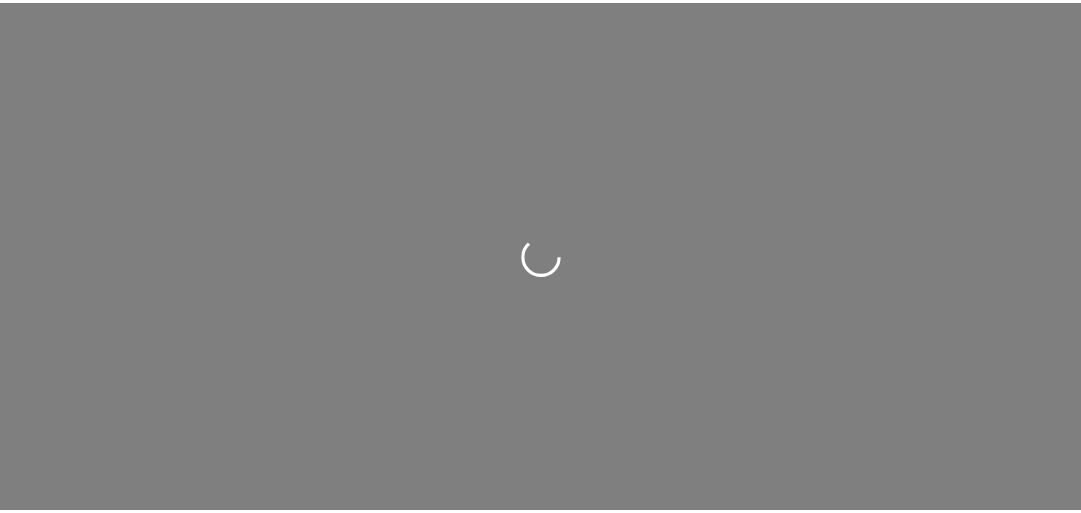 scroll, scrollTop: 0, scrollLeft: 0, axis: both 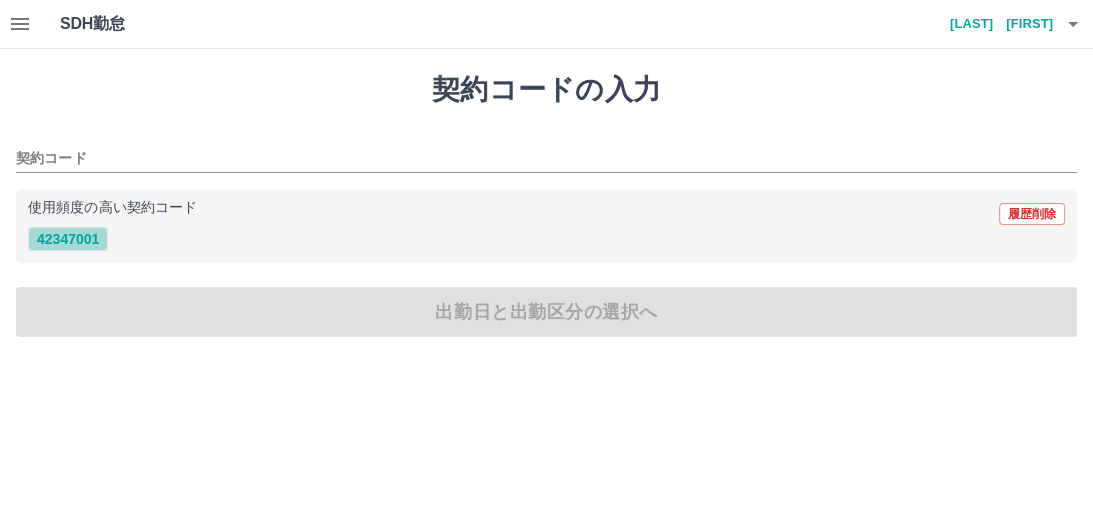 click on "42347001" at bounding box center [68, 239] 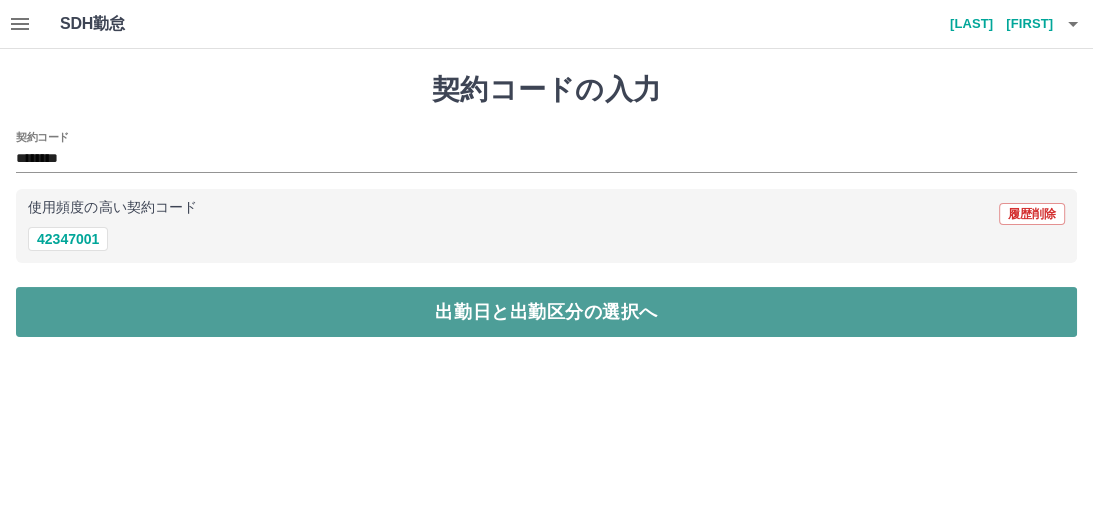 click on "出勤日と出勤区分の選択へ" at bounding box center [546, 312] 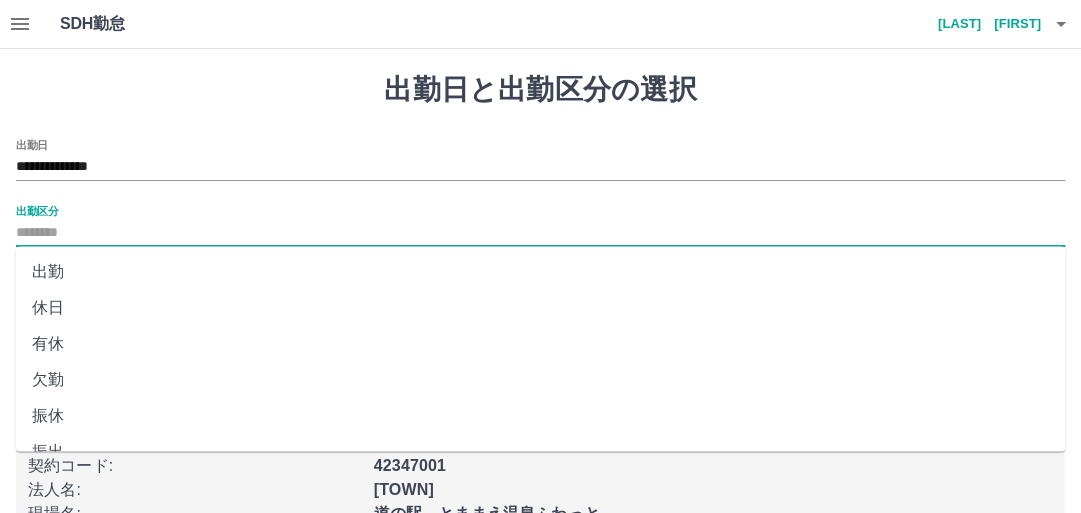 click on "出勤区分" at bounding box center [540, 233] 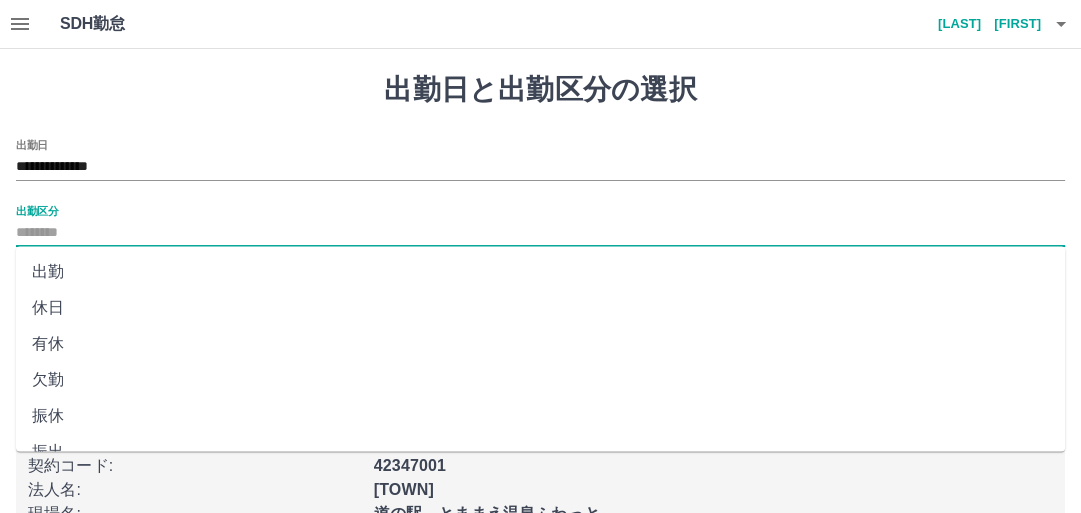 click on "出勤" at bounding box center [540, 272] 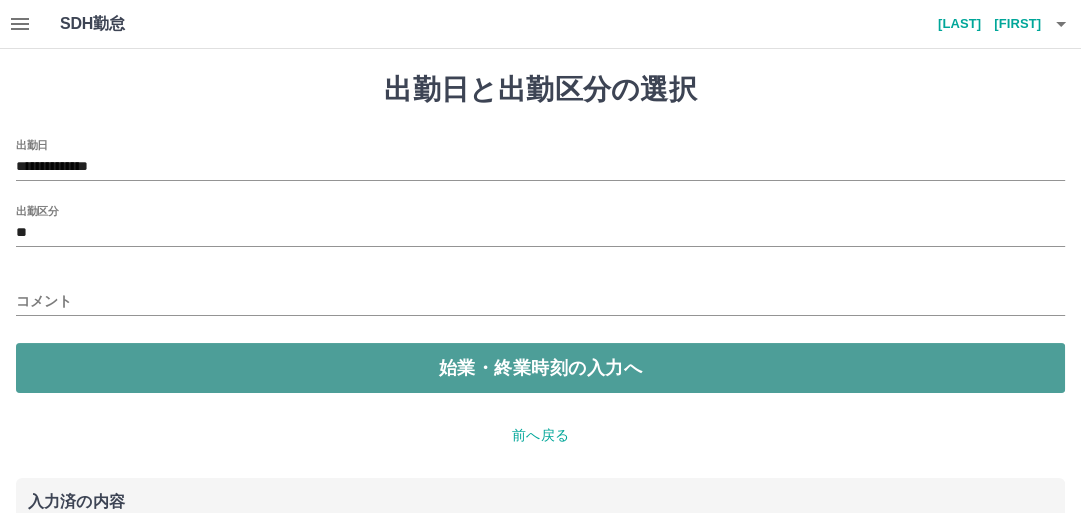 click on "始業・終業時刻の入力へ" at bounding box center (540, 368) 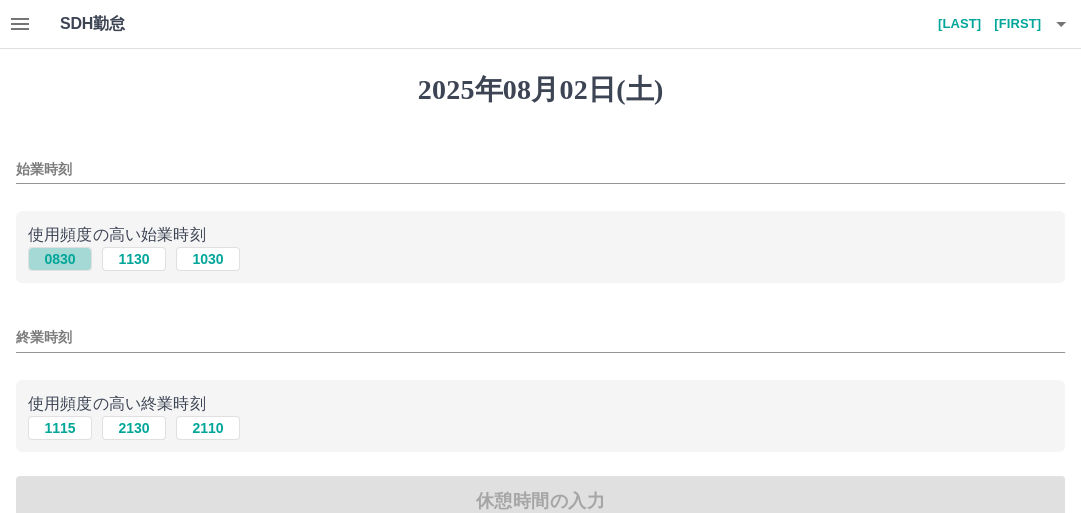 click on "0830" at bounding box center [60, 259] 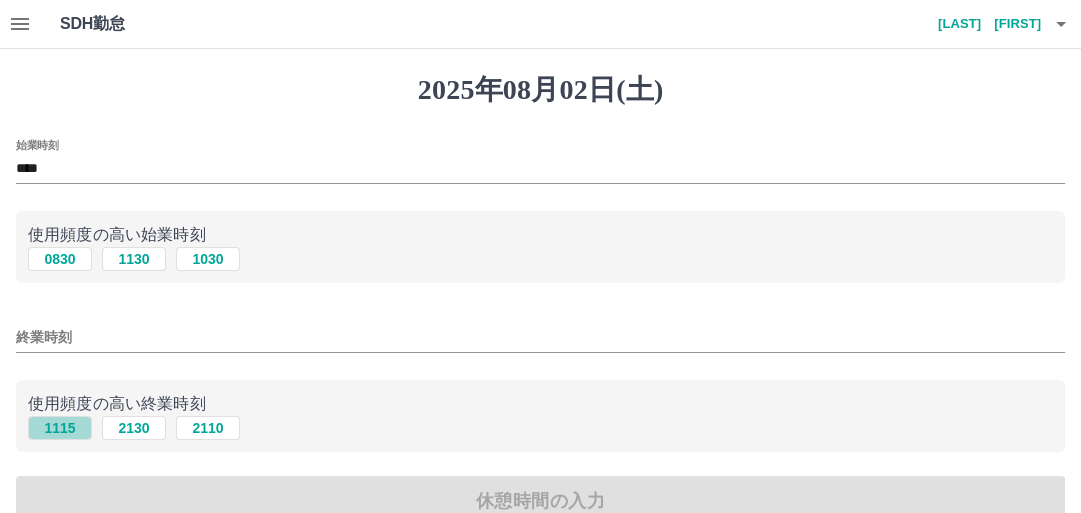 click on "1115" at bounding box center (60, 428) 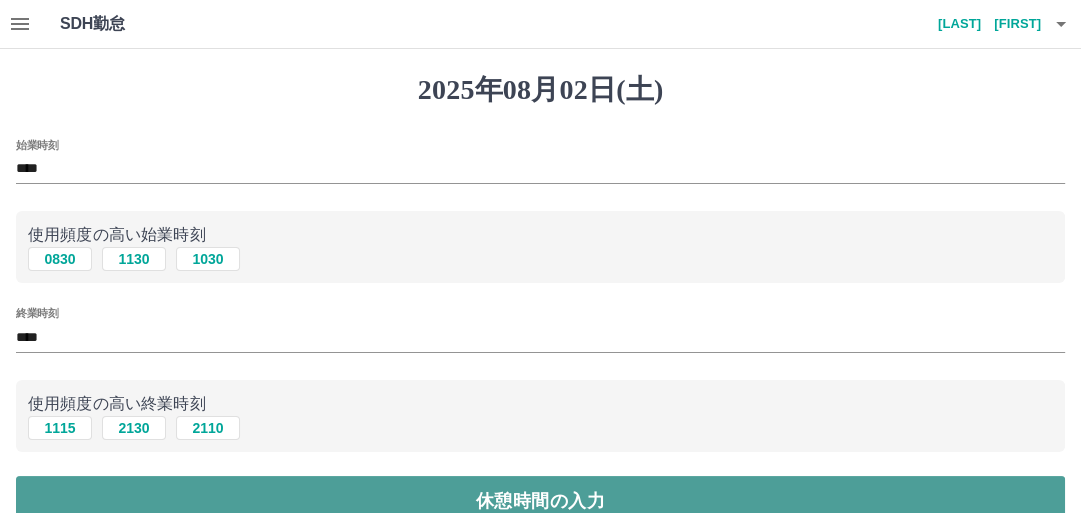 click on "休憩時間の入力" at bounding box center [540, 501] 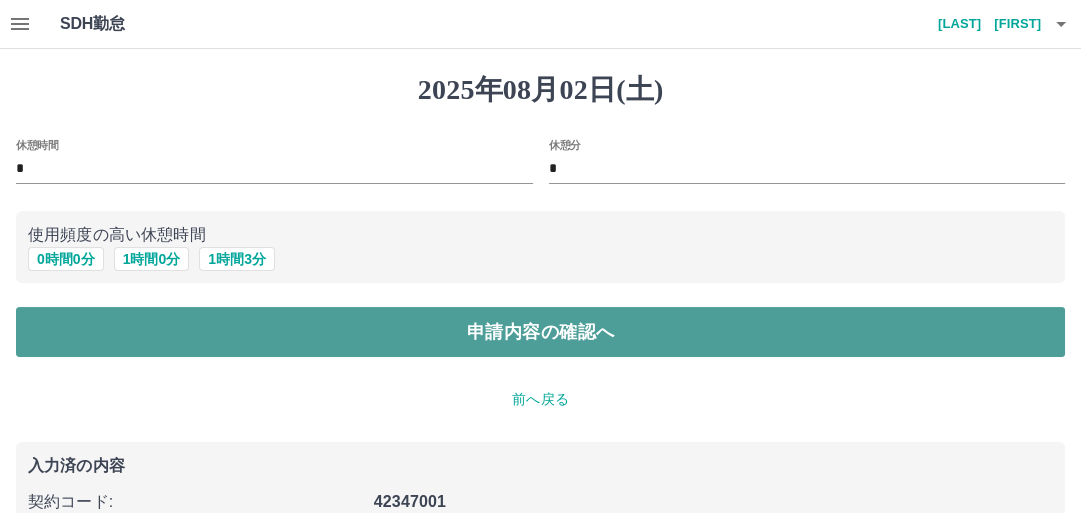 click on "申請内容の確認へ" at bounding box center [540, 332] 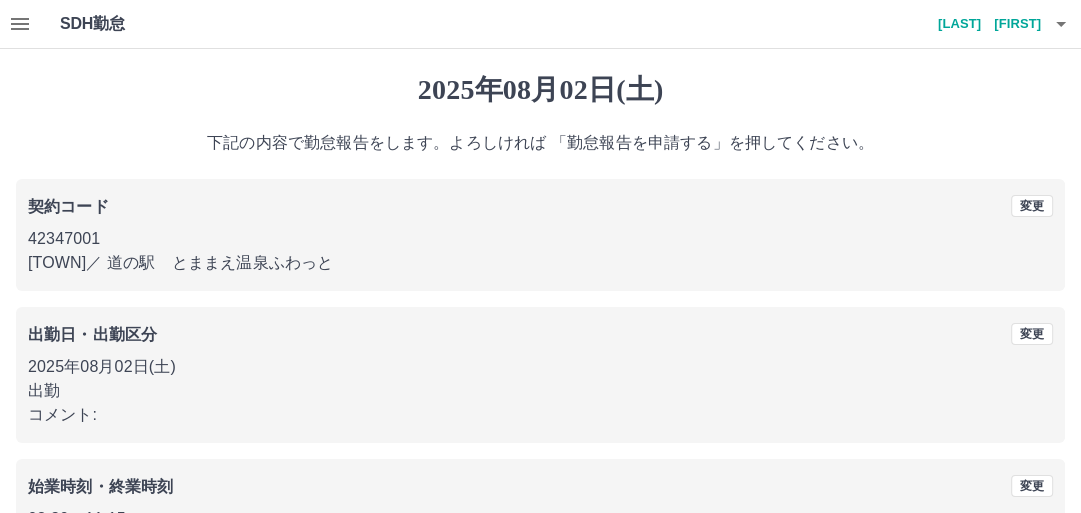 scroll, scrollTop: 236, scrollLeft: 0, axis: vertical 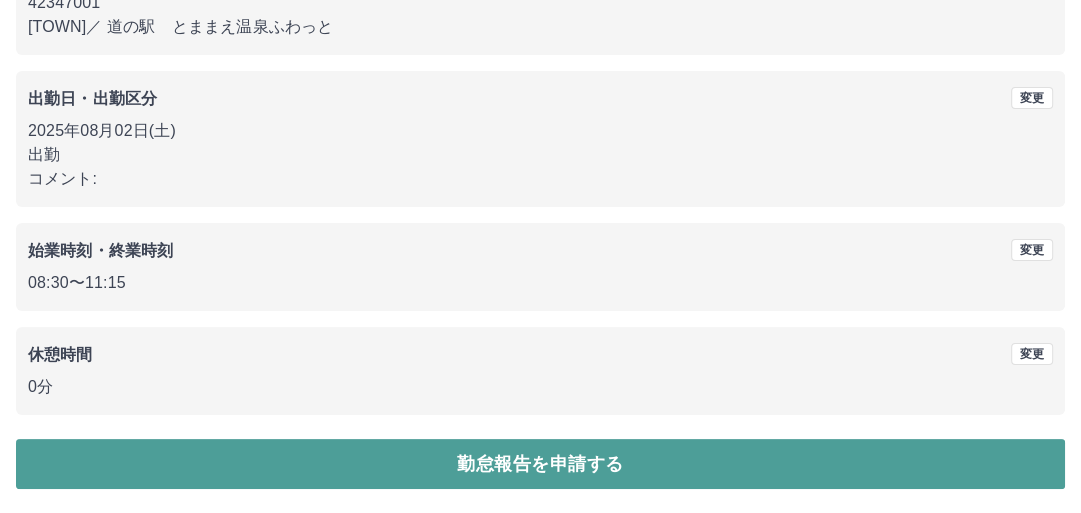 click on "勤怠報告を申請する" at bounding box center [540, 464] 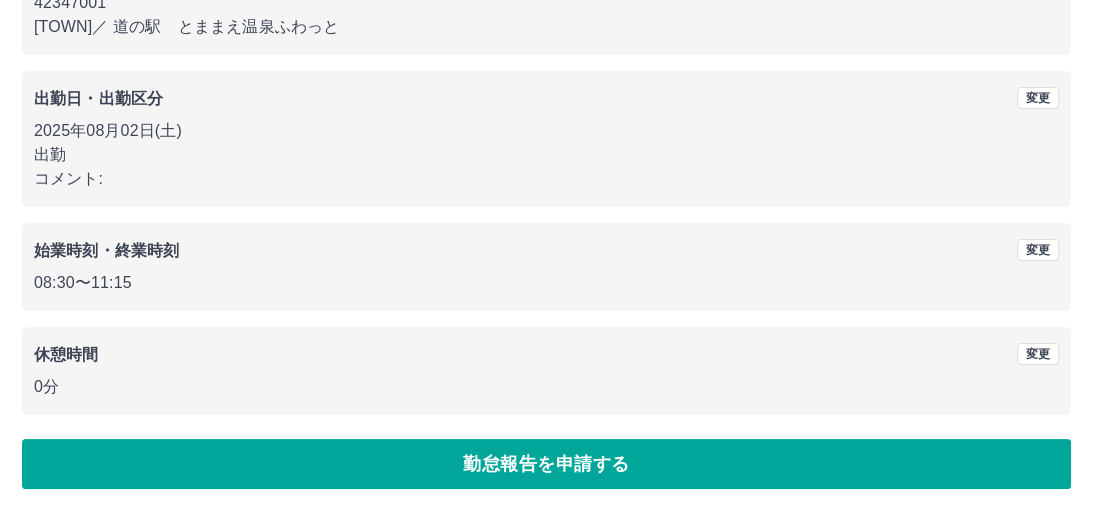scroll, scrollTop: 0, scrollLeft: 0, axis: both 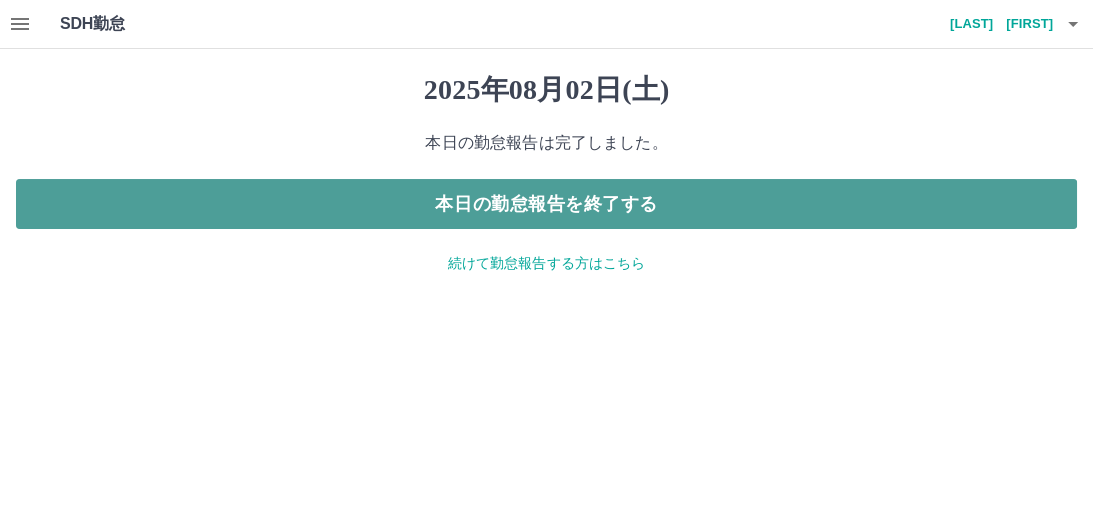 click on "本日の勤怠報告を終了する" at bounding box center (546, 204) 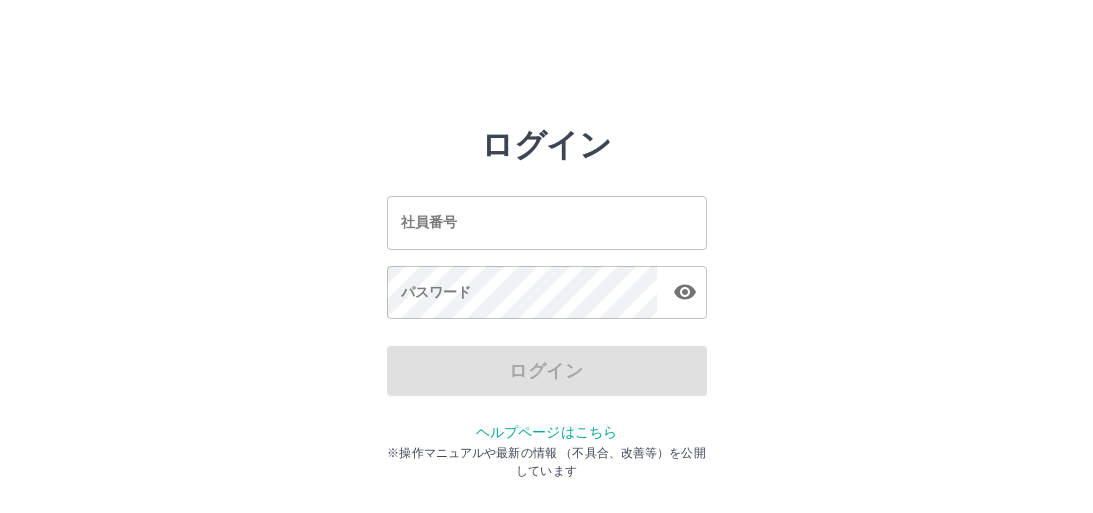 scroll, scrollTop: 0, scrollLeft: 0, axis: both 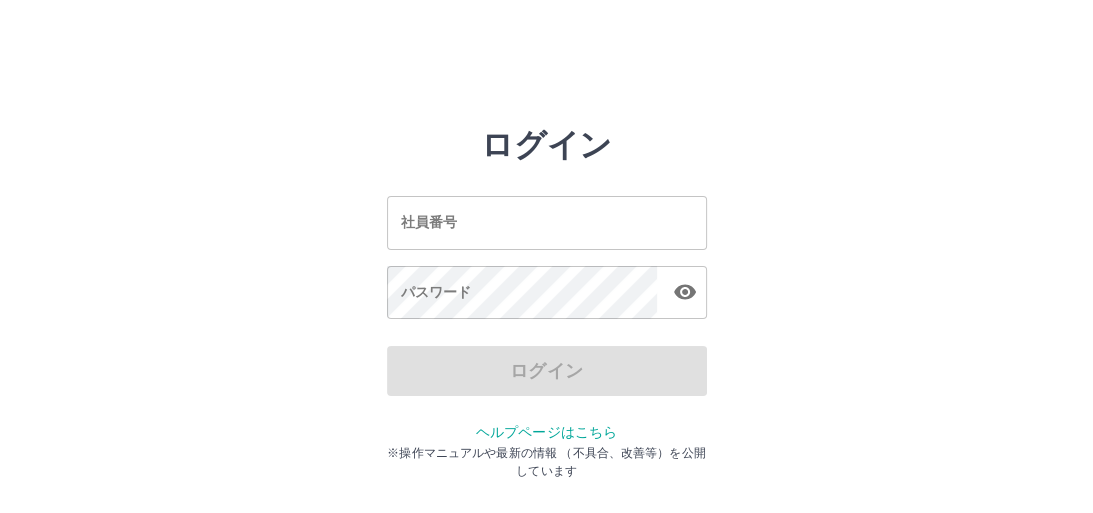 click on "ログイン 社員番号 社員番号 パスワード パスワード ログイン ヘルプページはこちら ※操作マニュアルや最新の情報 （不具合、改善等）を公開しています" at bounding box center [546, 286] 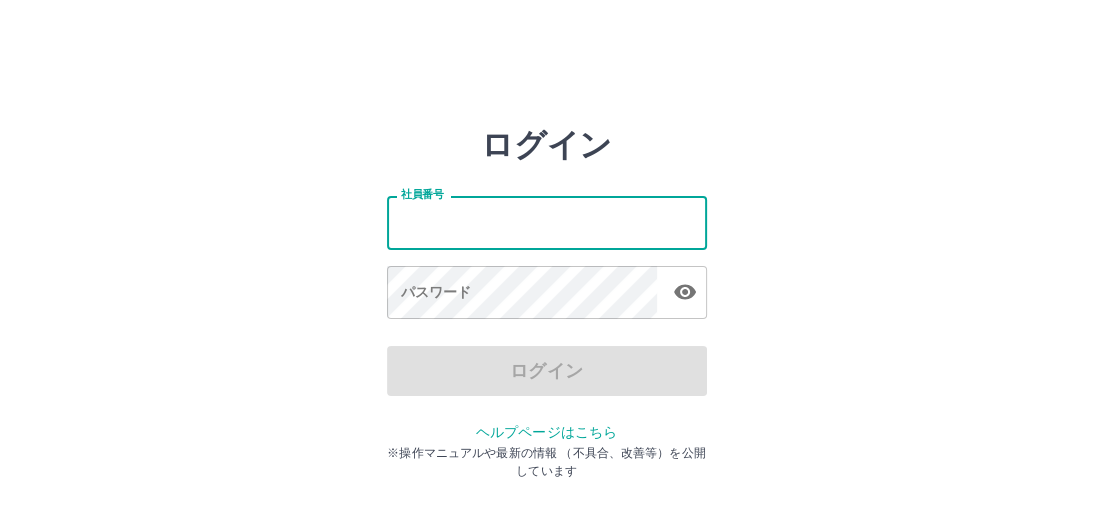 click on "ログイン 社員番号 社員番号 パスワード パスワード ログイン ヘルプページはこちら ※操作マニュアルや最新の情報 （不具合、改善等）を公開しています" at bounding box center [546, 223] 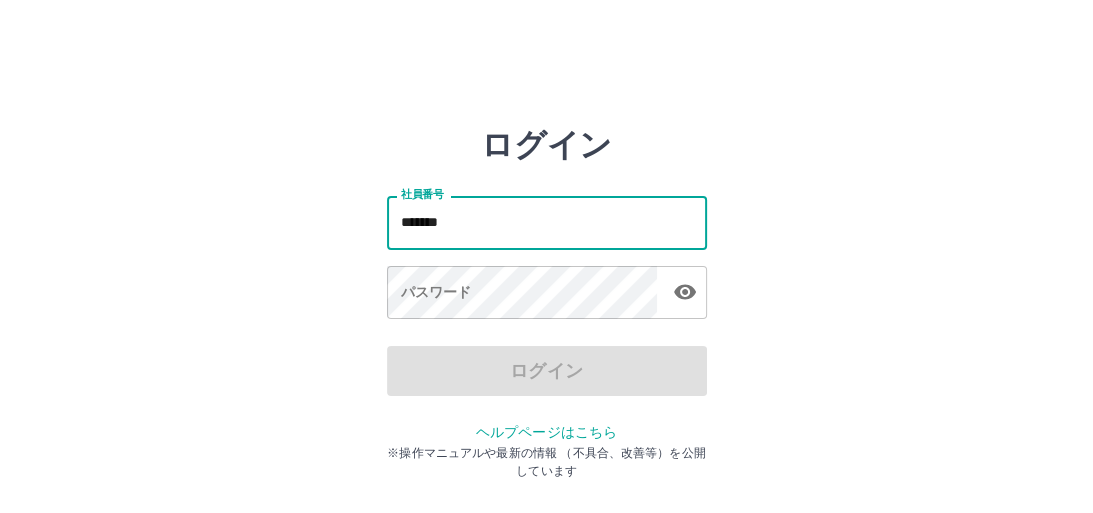 type on "*******" 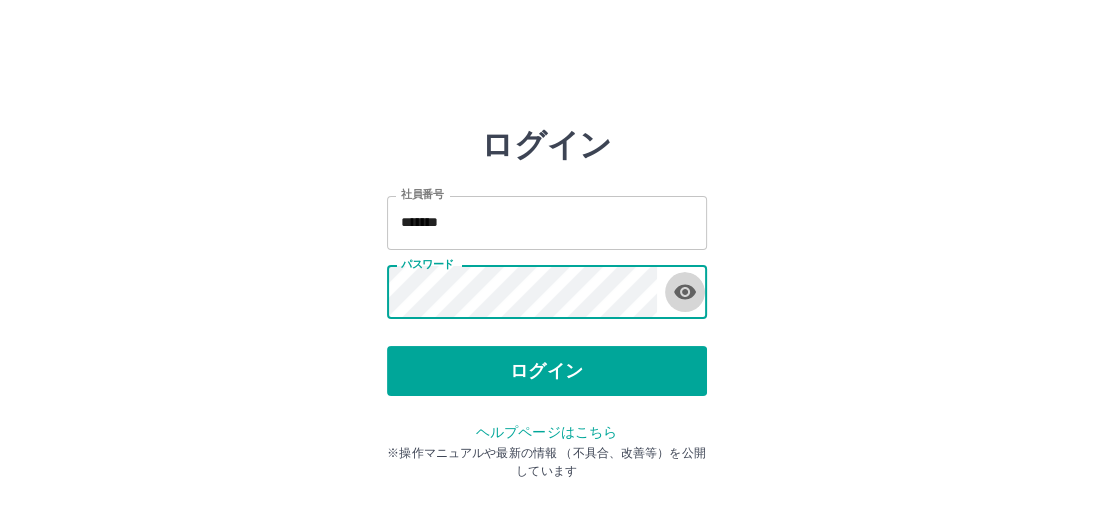 drag, startPoint x: 683, startPoint y: 282, endPoint x: 694, endPoint y: 287, distance: 12.083046 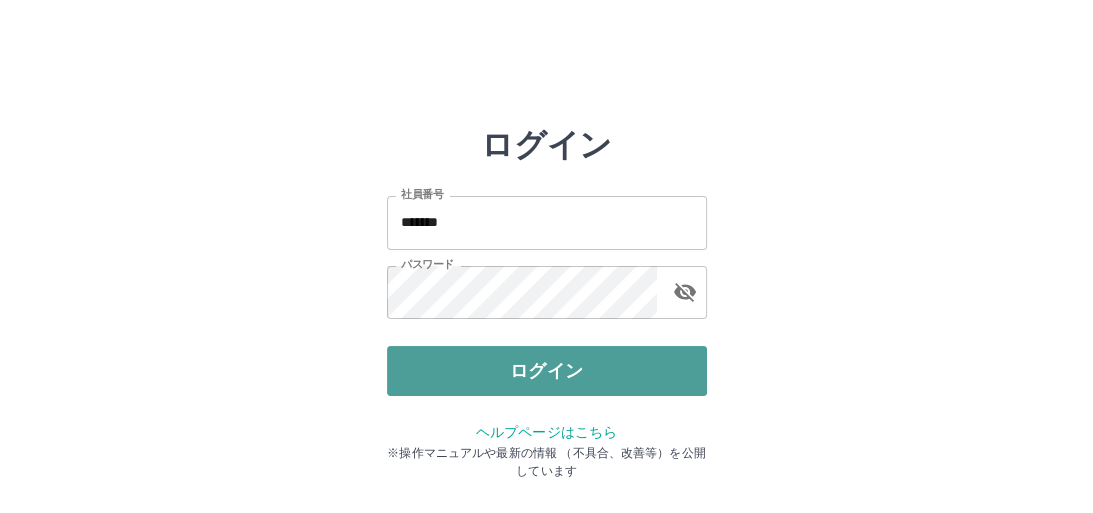 click on "ログイン" at bounding box center [547, 371] 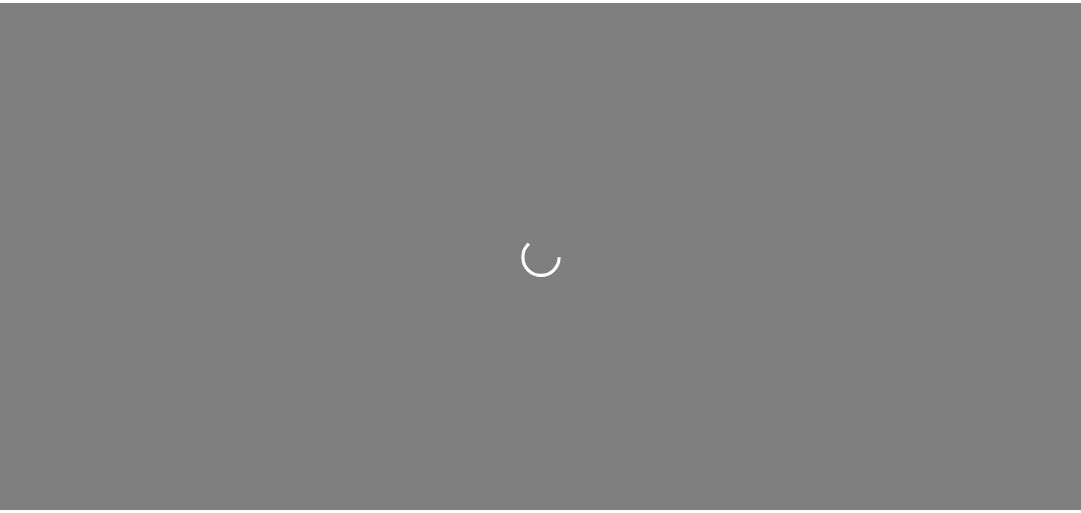 scroll, scrollTop: 0, scrollLeft: 0, axis: both 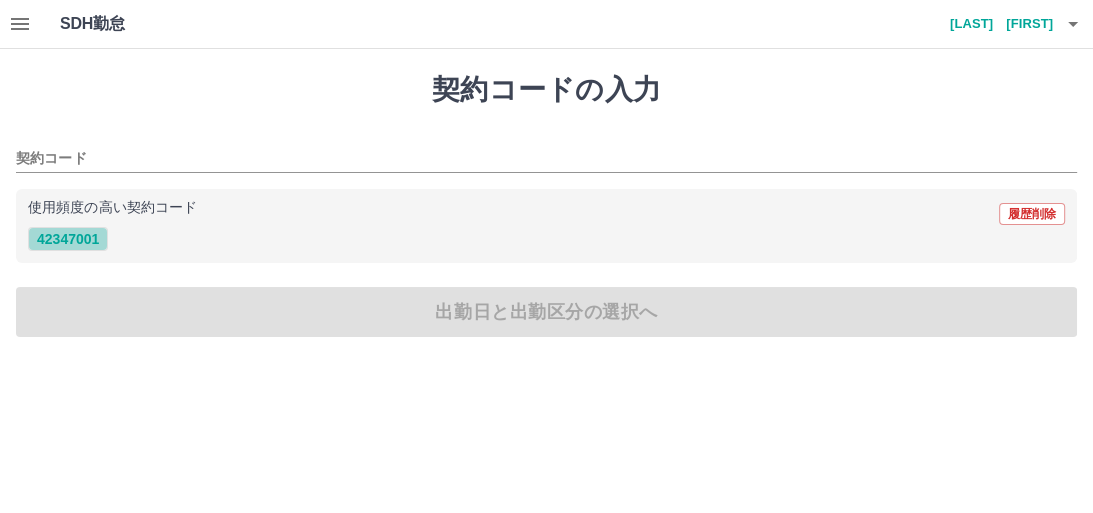 click on "42347001" at bounding box center (68, 239) 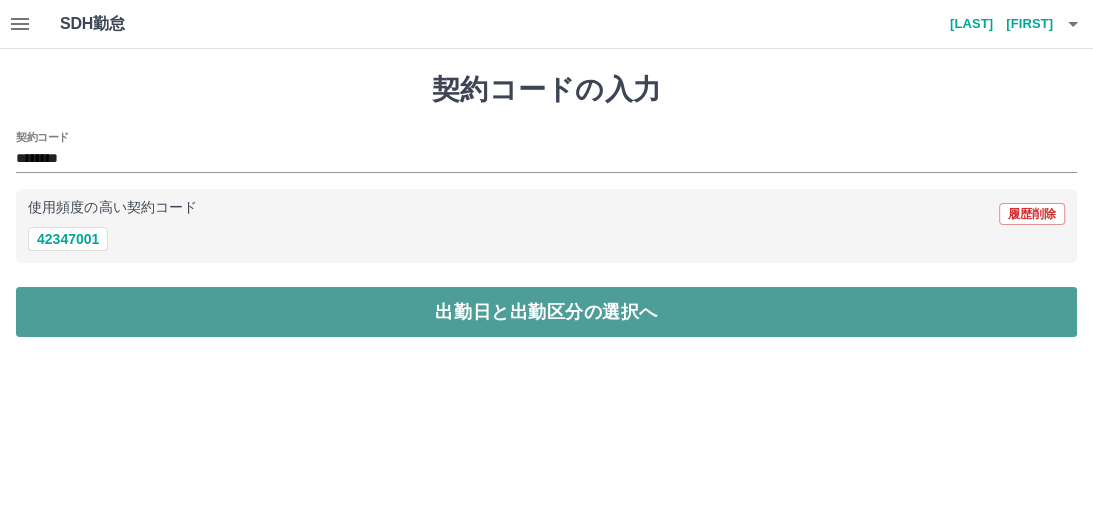 click on "出勤日と出勤区分の選択へ" at bounding box center [546, 312] 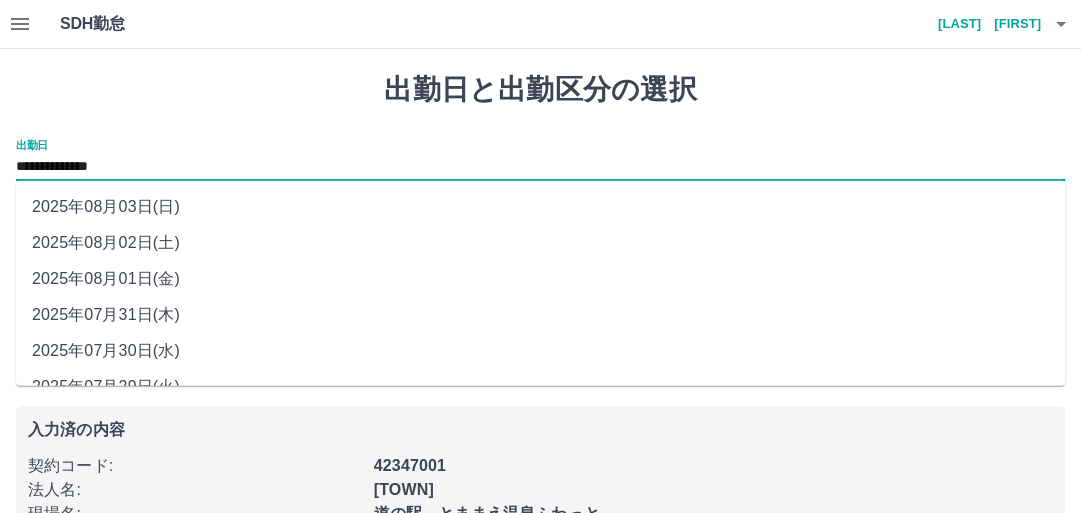 click on "**********" at bounding box center [540, 167] 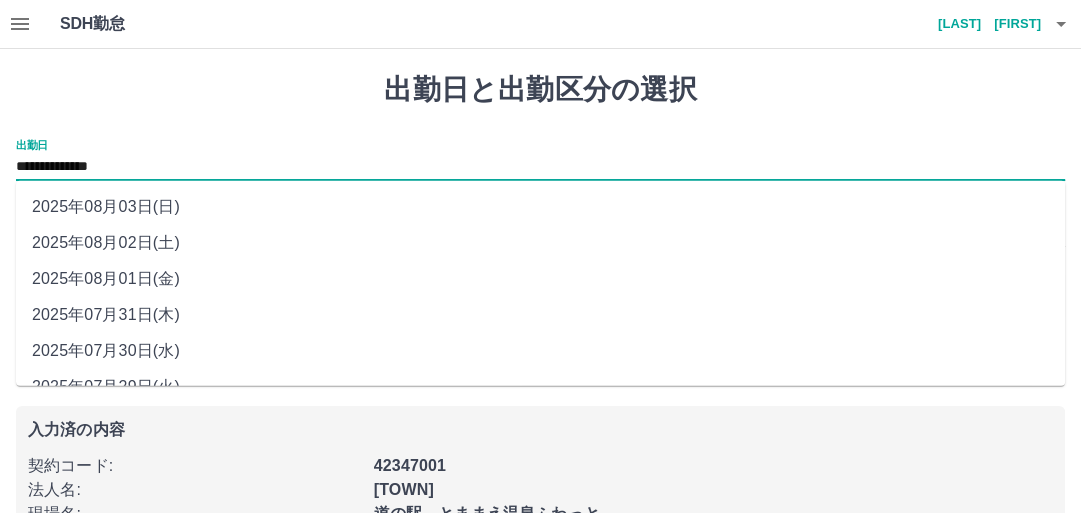 click on "2025年08月01日(金)" at bounding box center (540, 279) 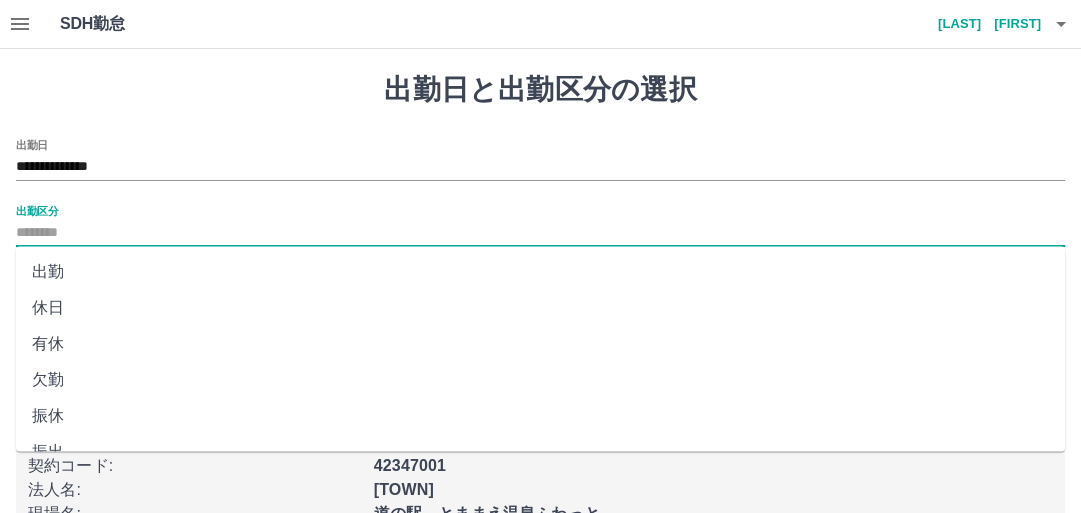 click on "出勤区分" at bounding box center (540, 233) 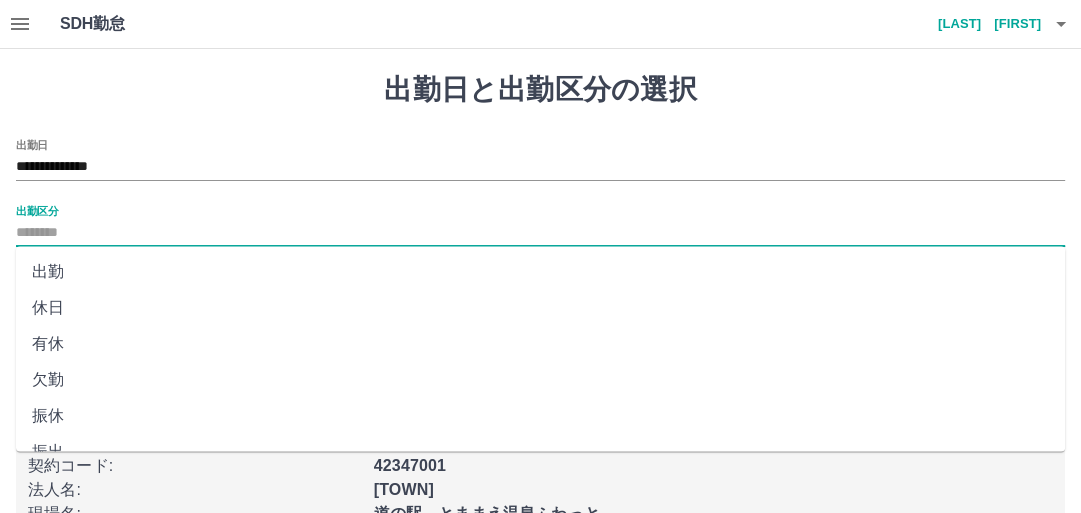click on "出勤" at bounding box center [540, 272] 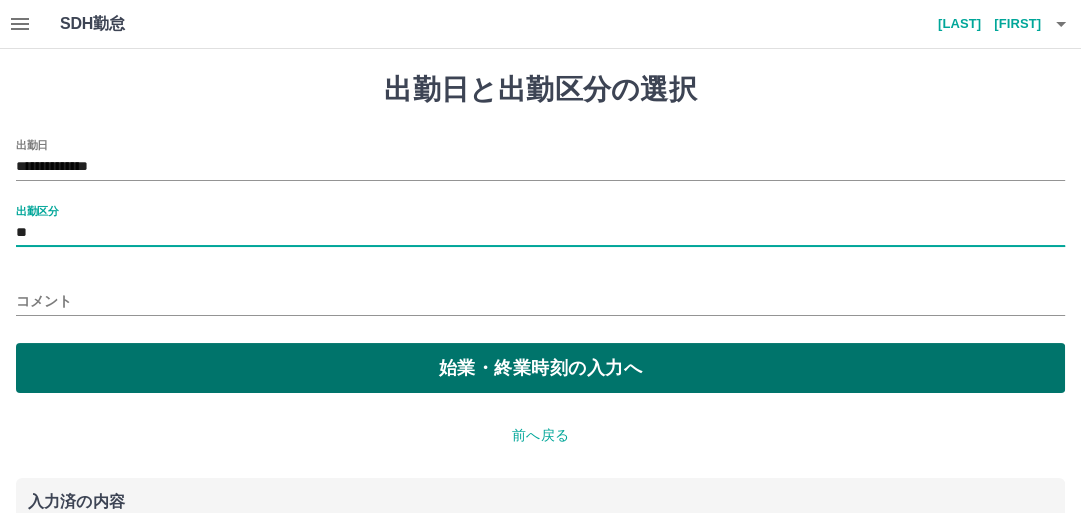click on "始業・終業時刻の入力へ" at bounding box center [540, 368] 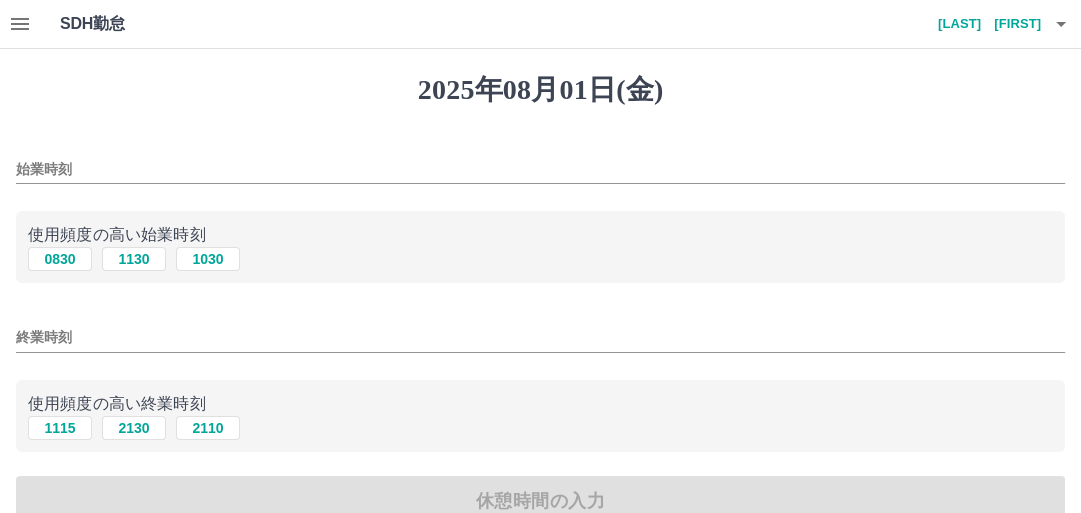 click on "始業時刻" at bounding box center [540, 169] 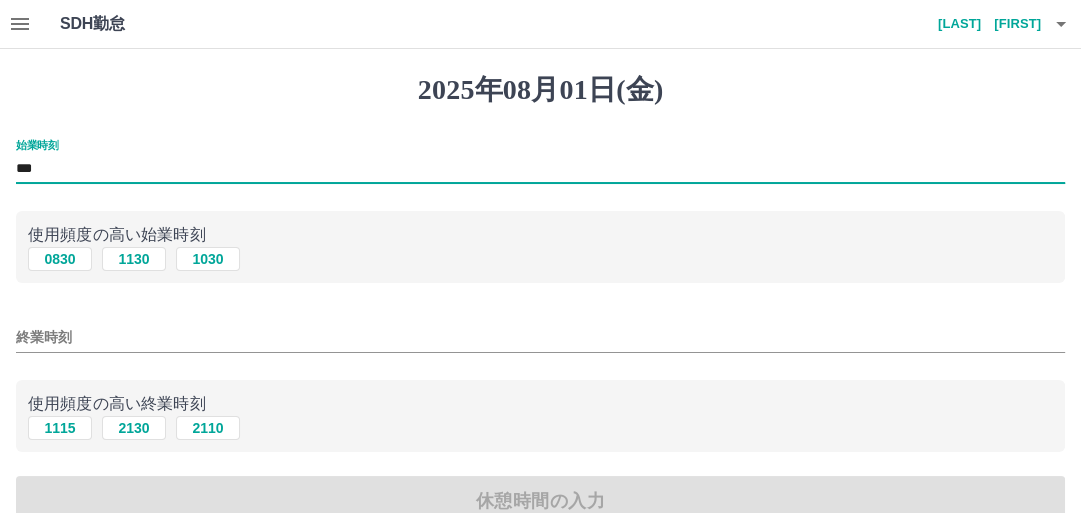 type on "***" 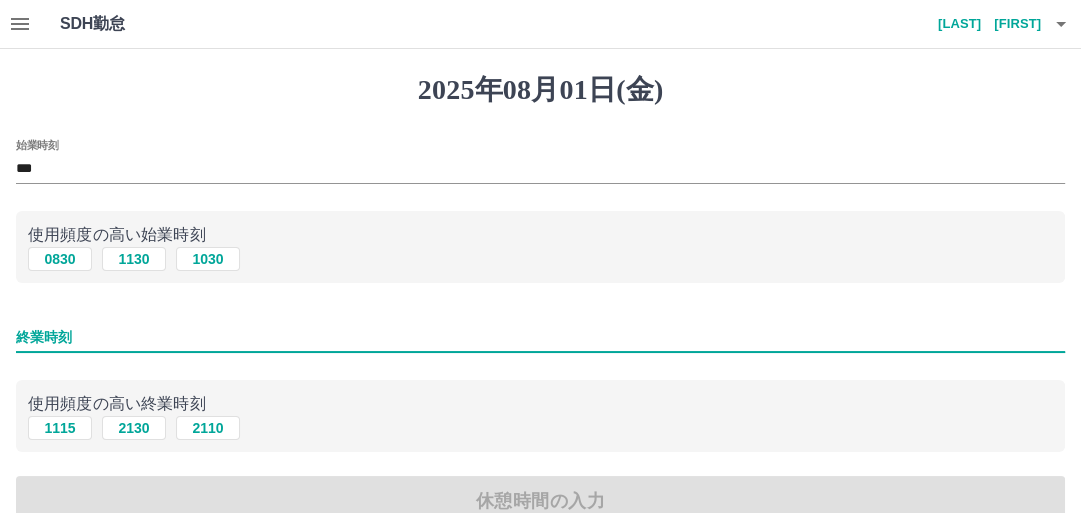 click on "終業時刻" at bounding box center [540, 337] 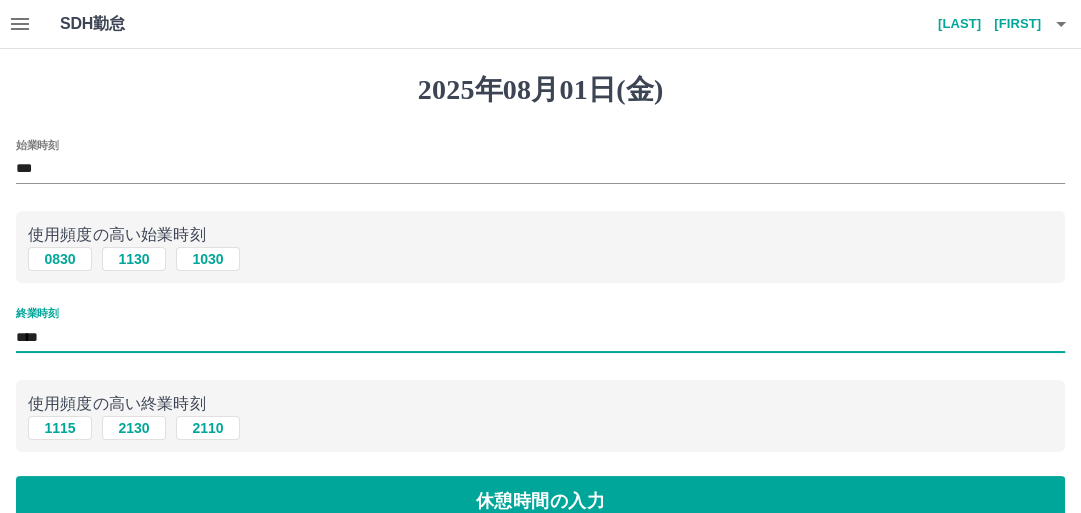 type on "****" 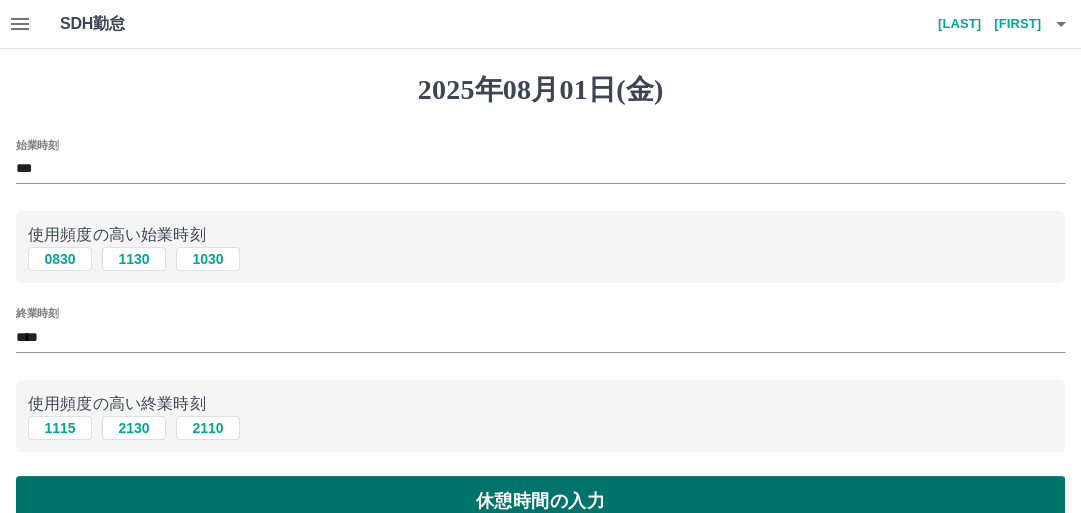 click on "休憩時間の入力" at bounding box center (540, 501) 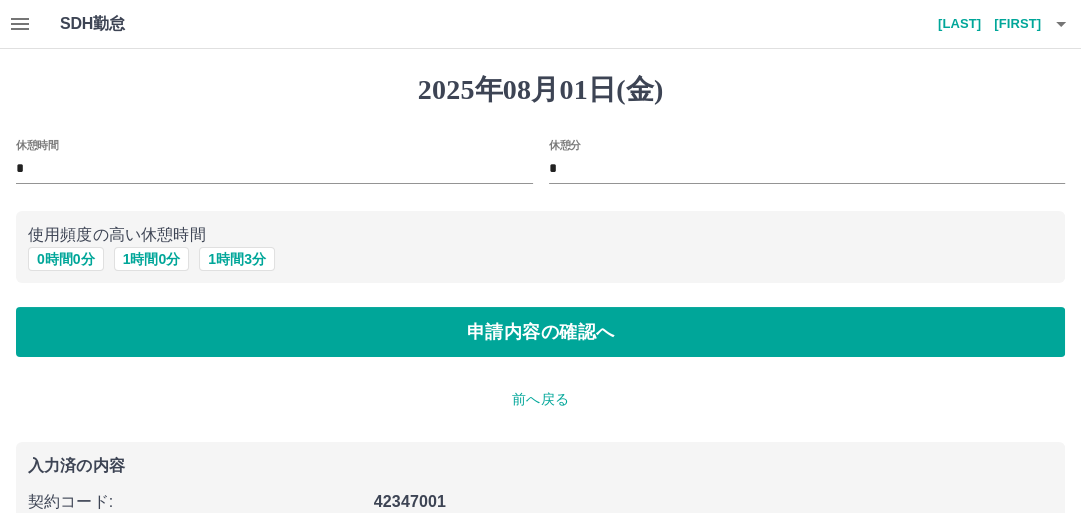 drag, startPoint x: 503, startPoint y: 317, endPoint x: 503, endPoint y: 280, distance: 37 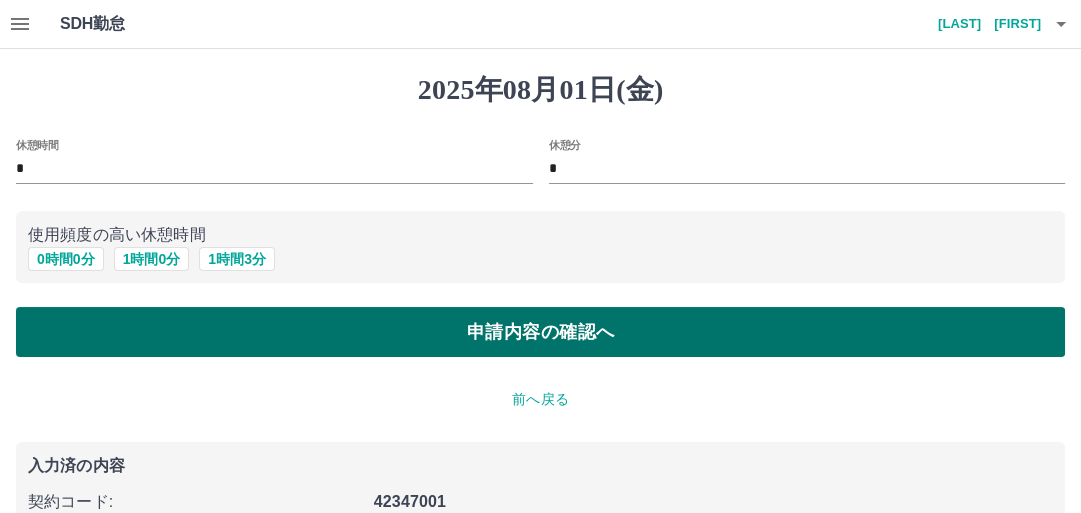 click on "申請内容の確認へ" at bounding box center (540, 332) 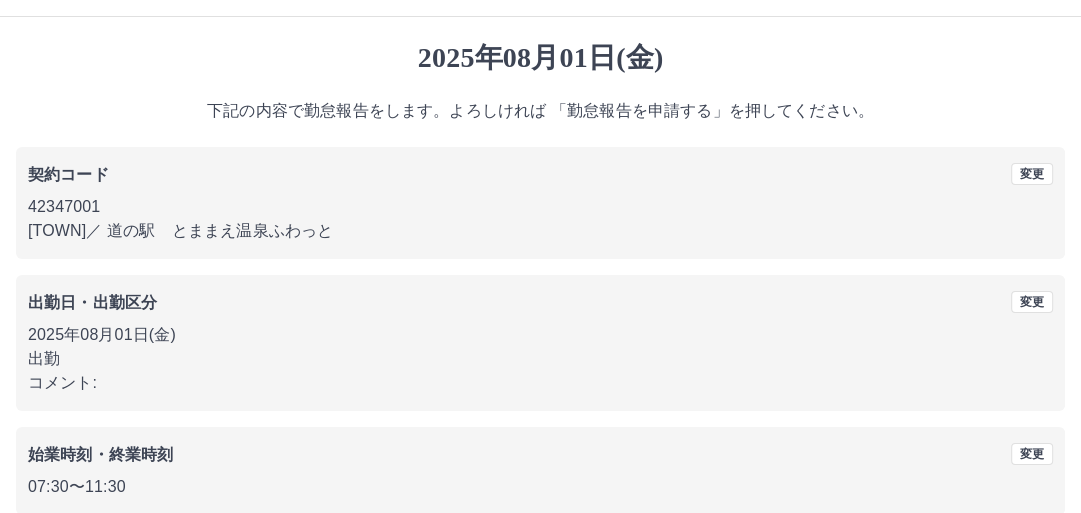 scroll, scrollTop: 236, scrollLeft: 0, axis: vertical 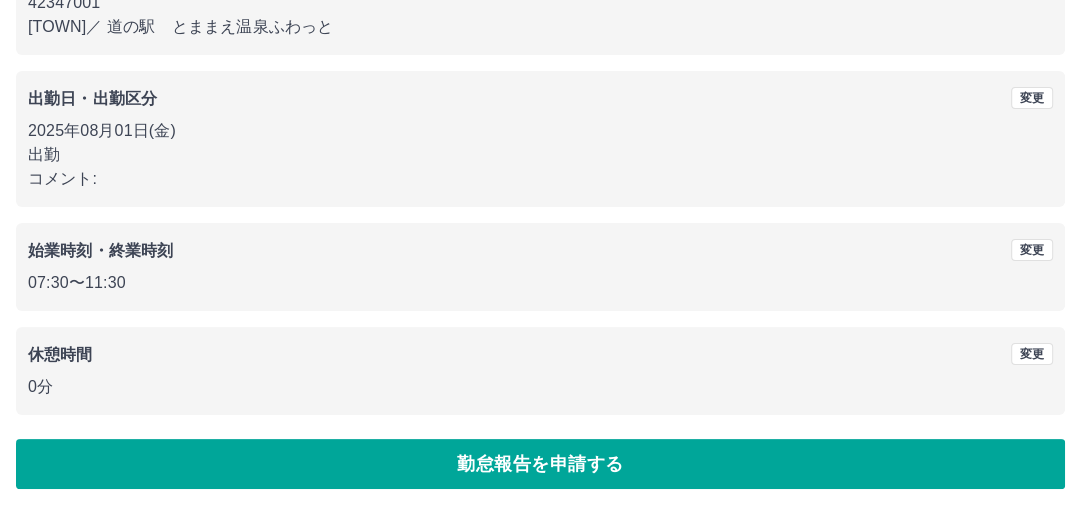 drag, startPoint x: 115, startPoint y: 511, endPoint x: 118, endPoint y: 528, distance: 17.262676 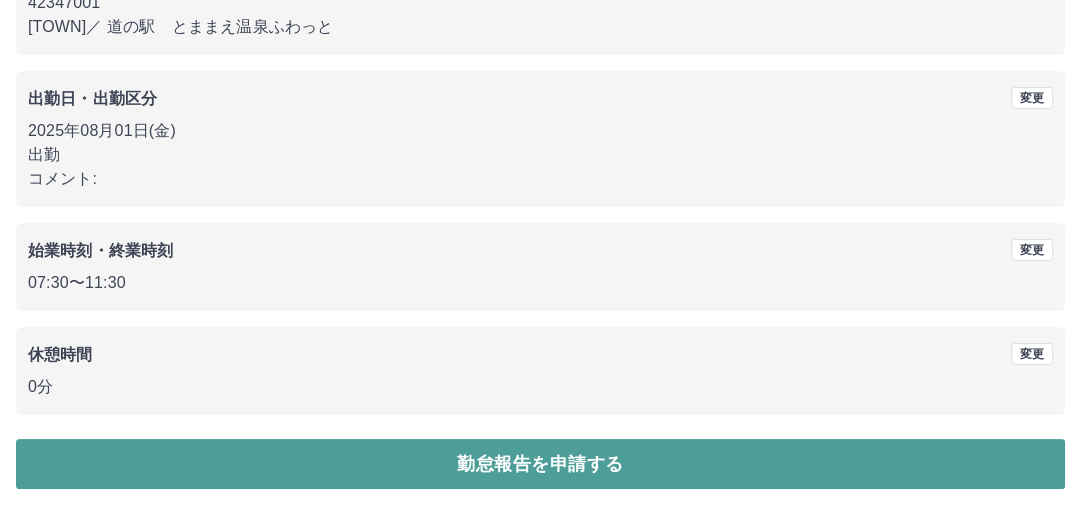 click on "勤怠報告を申請する" at bounding box center [540, 464] 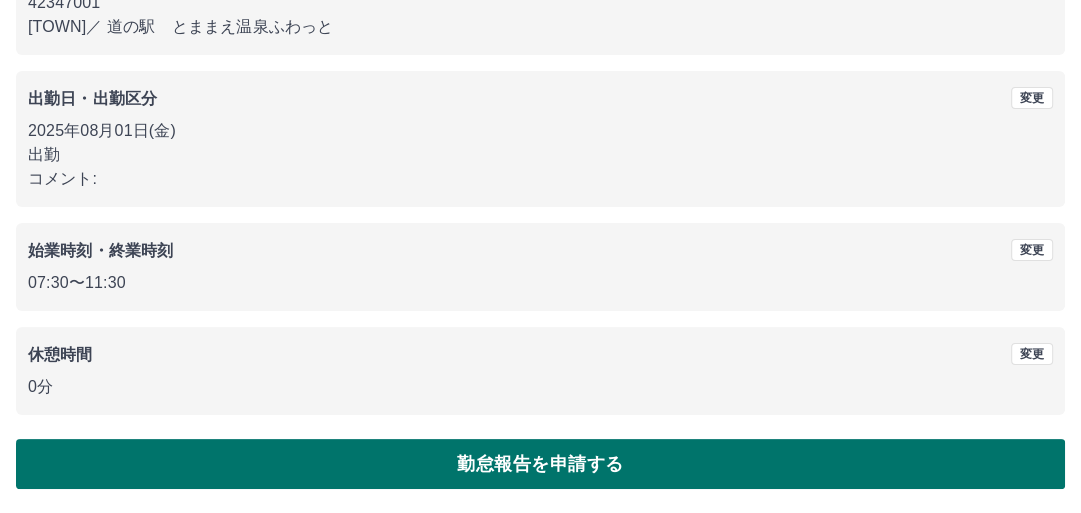 scroll, scrollTop: 0, scrollLeft: 0, axis: both 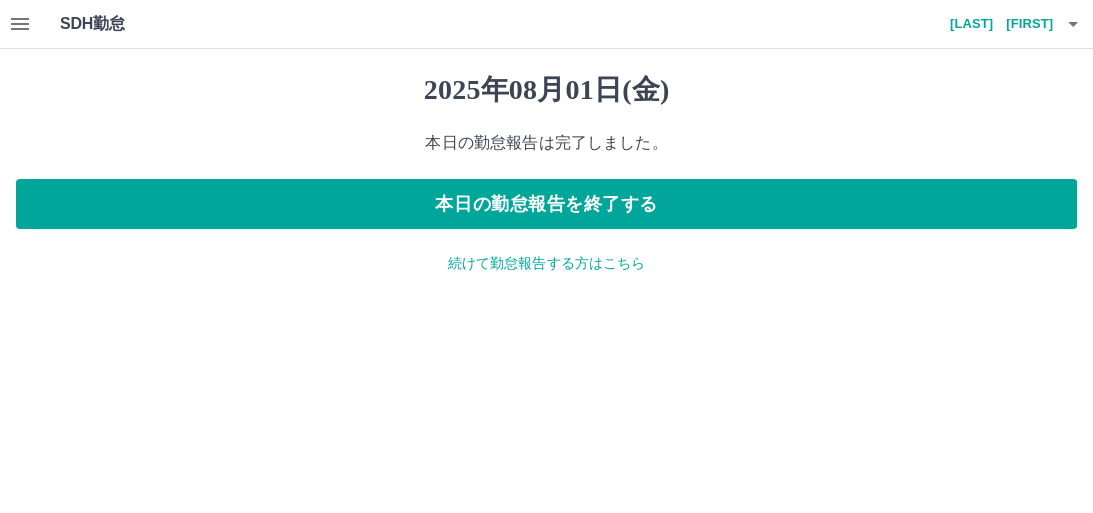 click on "続けて勤怠報告する方はこちら" at bounding box center [546, 263] 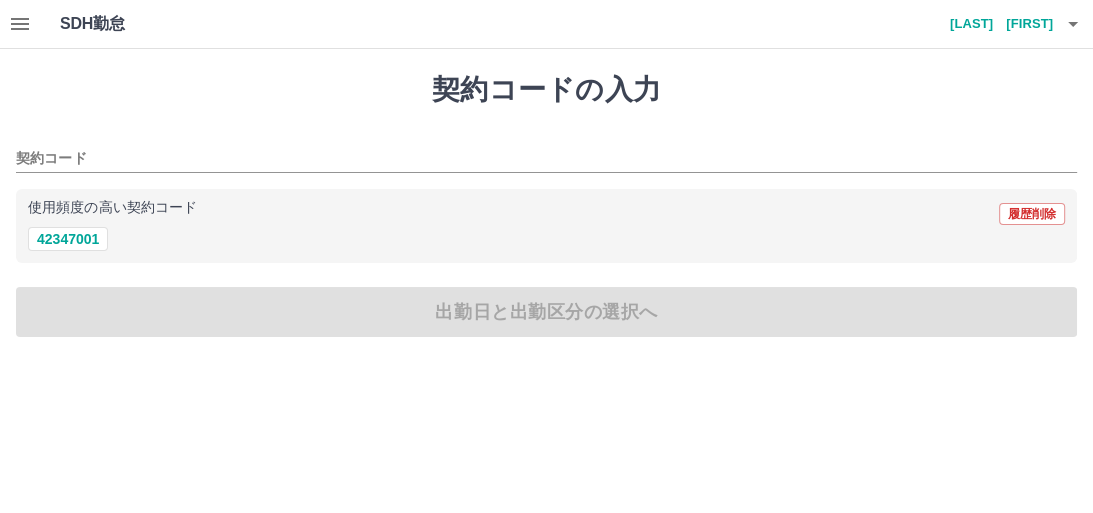 click on "使用頻度の高い契約コード 履歴削除" at bounding box center (546, 214) 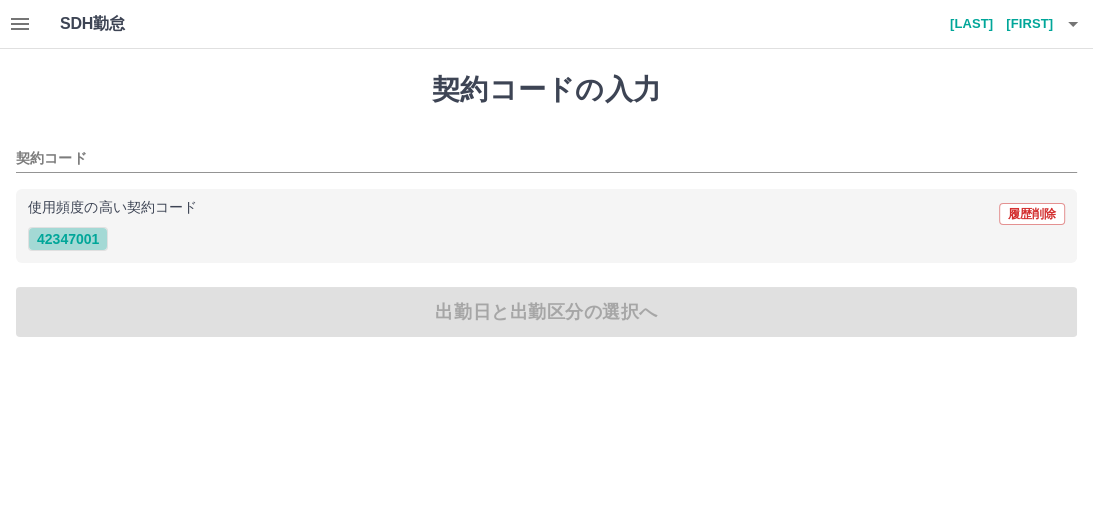 click on "42347001" at bounding box center (68, 239) 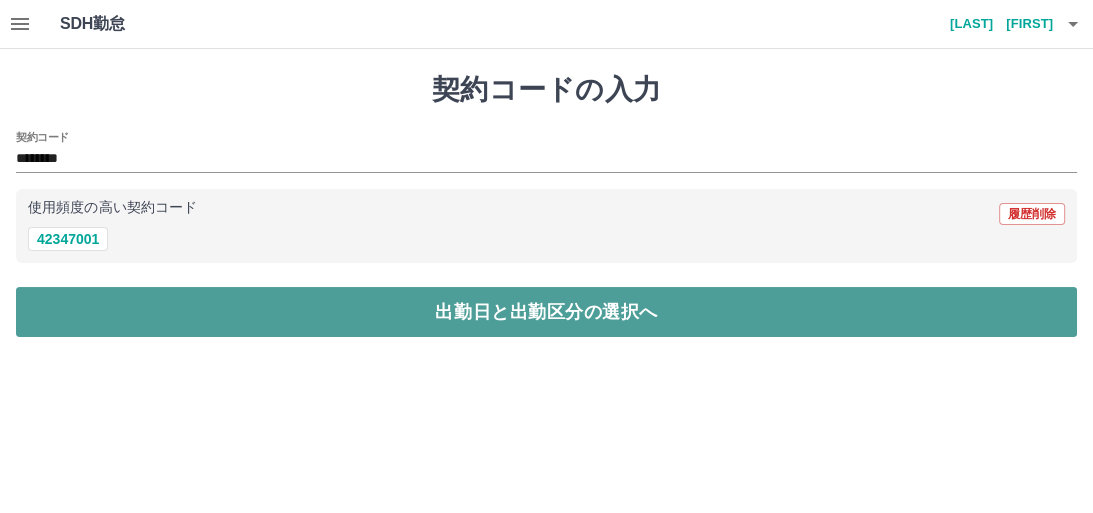 click on "出勤日と出勤区分の選択へ" at bounding box center (546, 312) 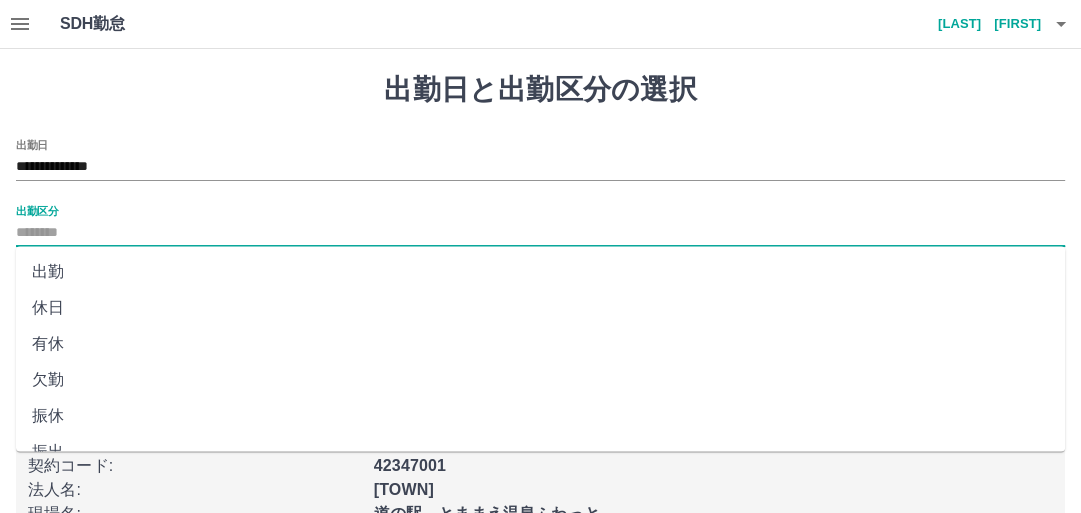 click on "出勤区分" at bounding box center (540, 233) 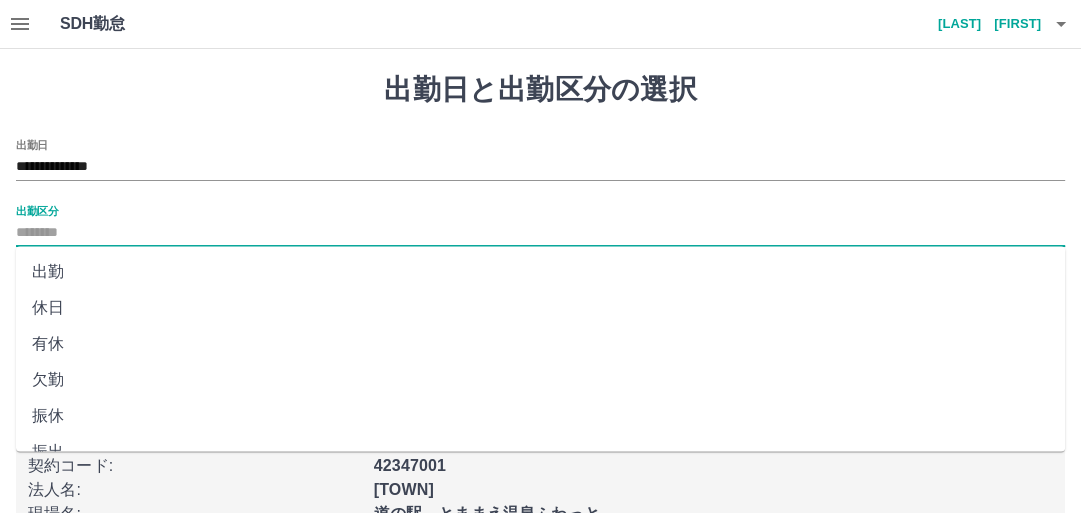 click on "出勤" at bounding box center (540, 272) 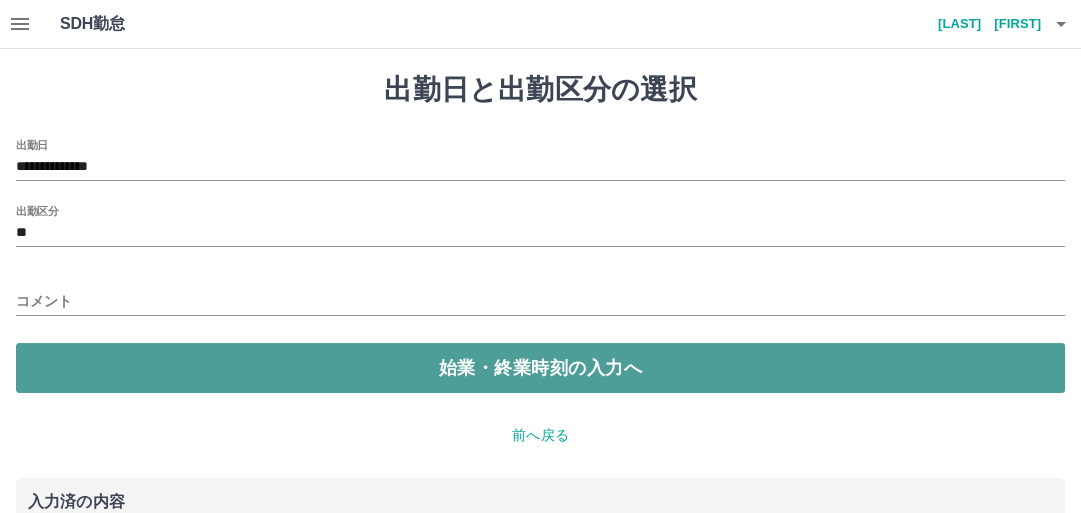 click on "始業・終業時刻の入力へ" at bounding box center [540, 368] 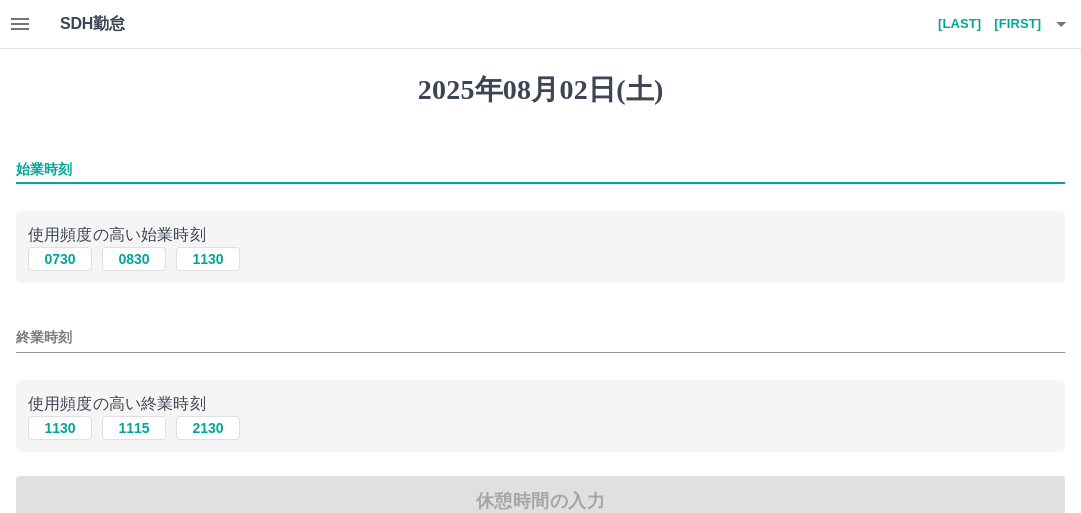 click on "始業時刻" at bounding box center (540, 169) 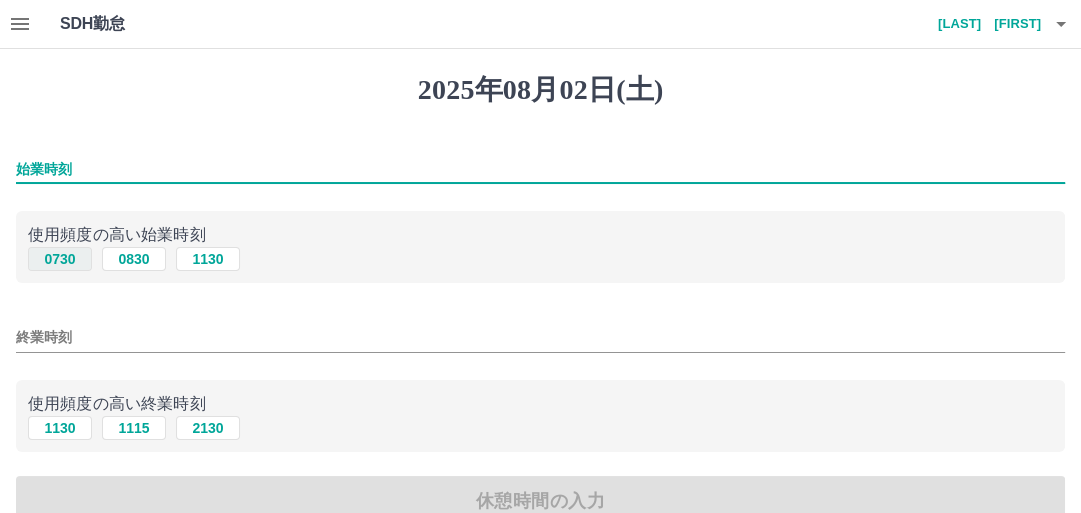 click on "0730" at bounding box center (60, 259) 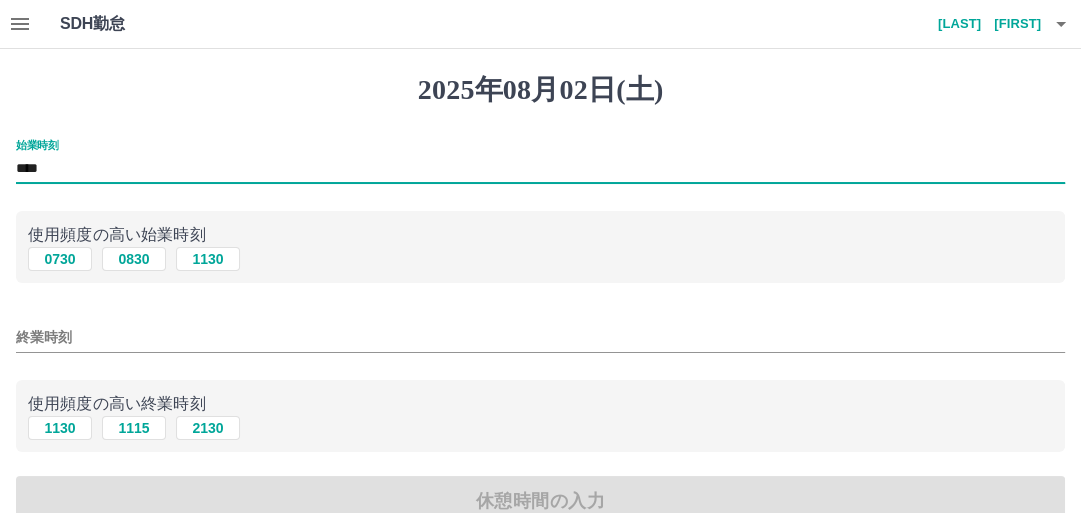 click on "****" at bounding box center [540, 169] 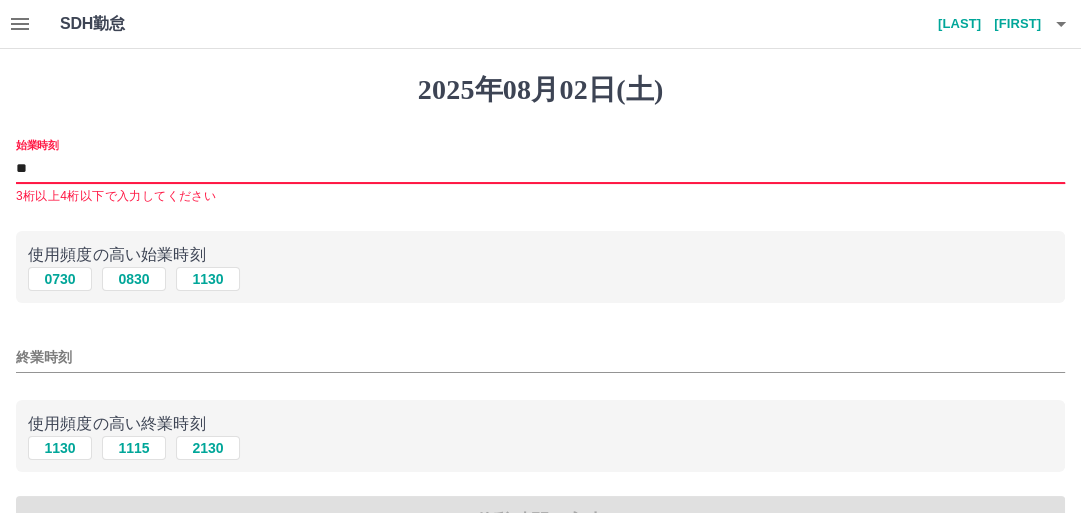type on "*" 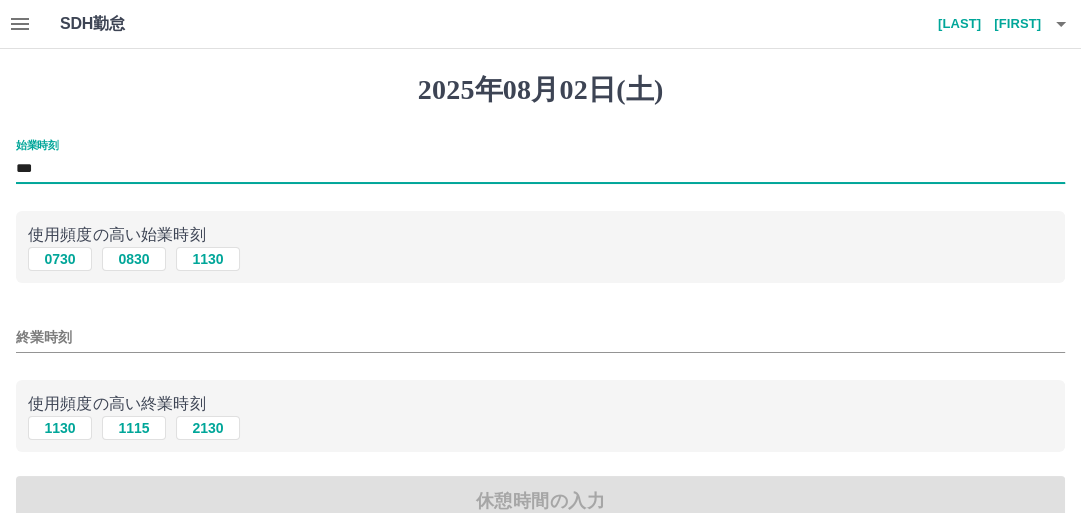type on "***" 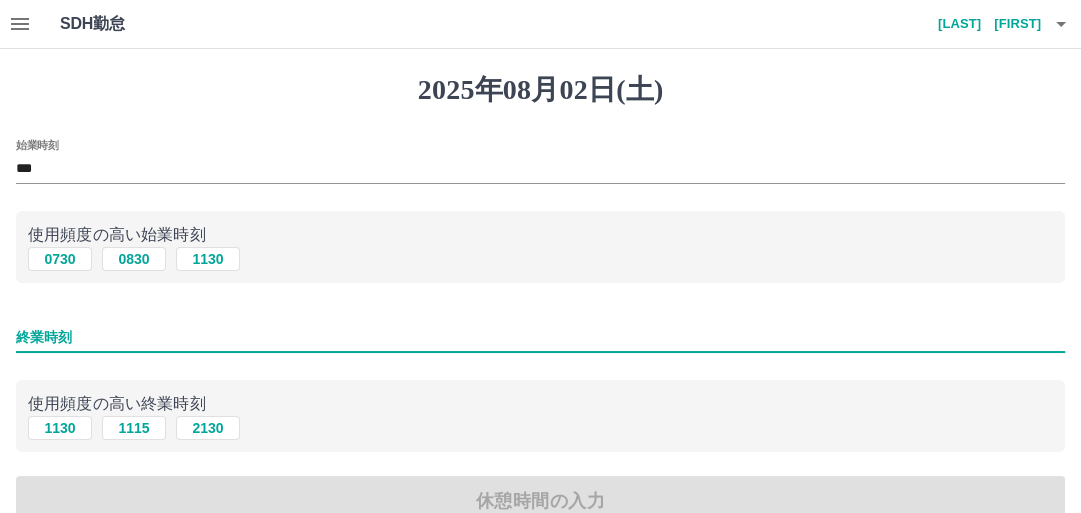 click on "終業時刻" at bounding box center (540, 337) 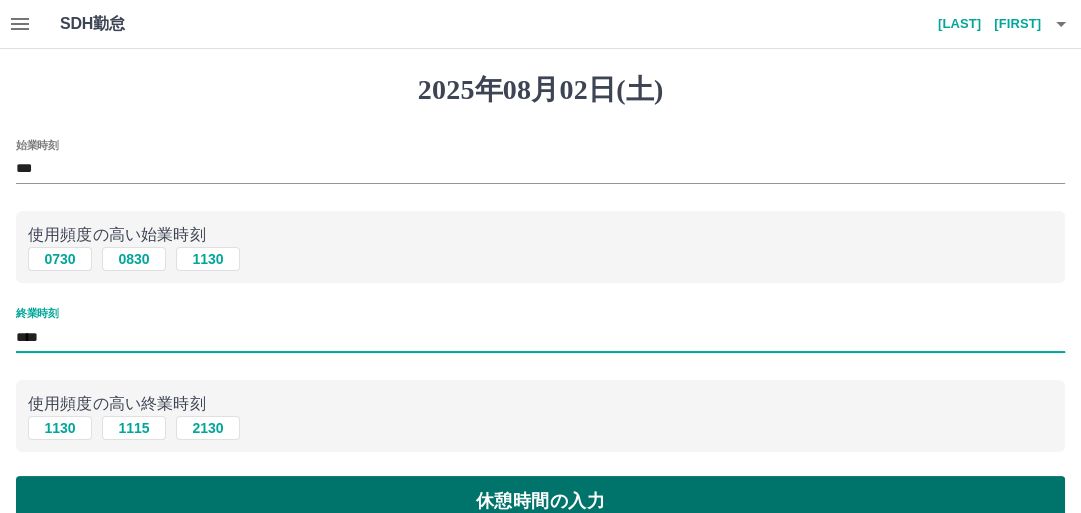 type on "****" 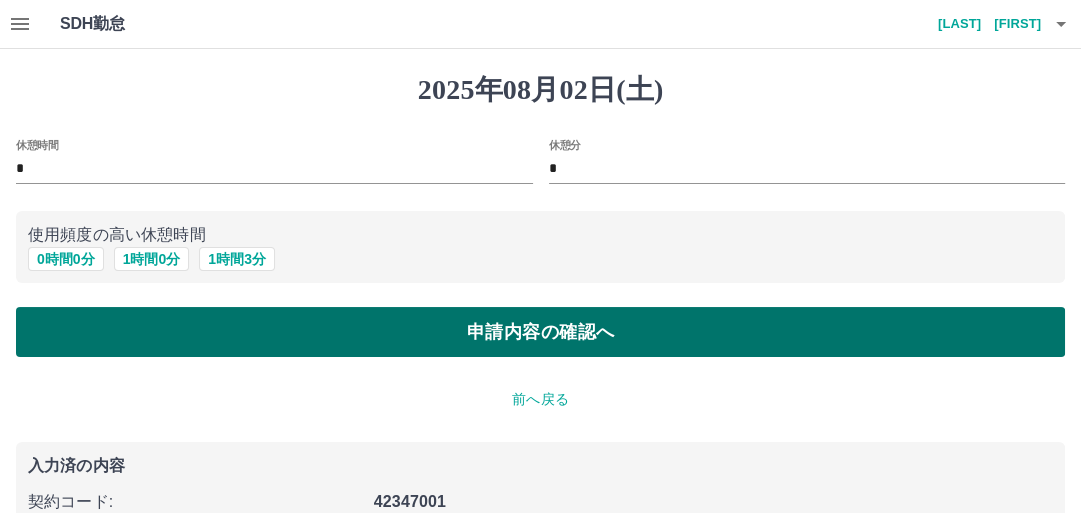 click on "申請内容の確認へ" at bounding box center (540, 332) 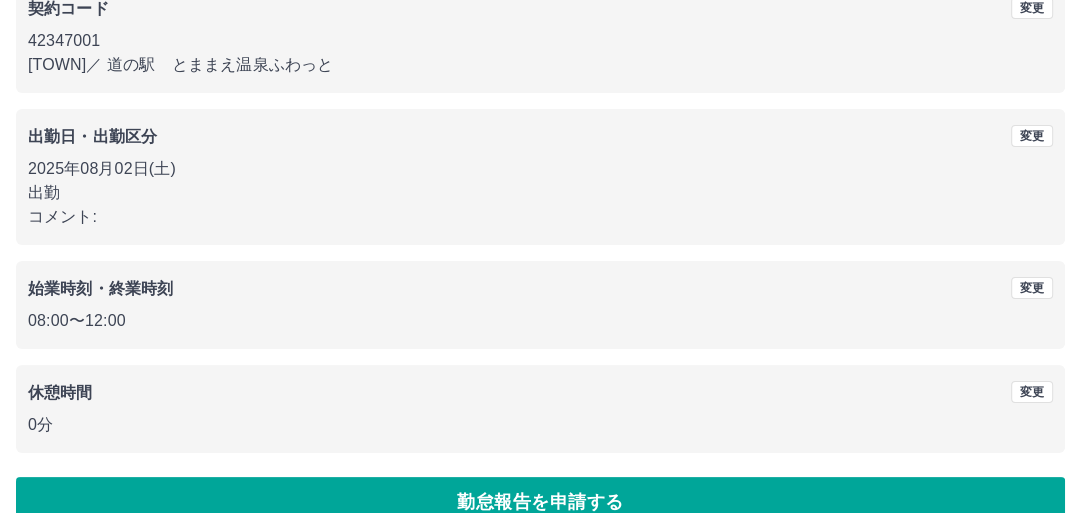 scroll, scrollTop: 236, scrollLeft: 0, axis: vertical 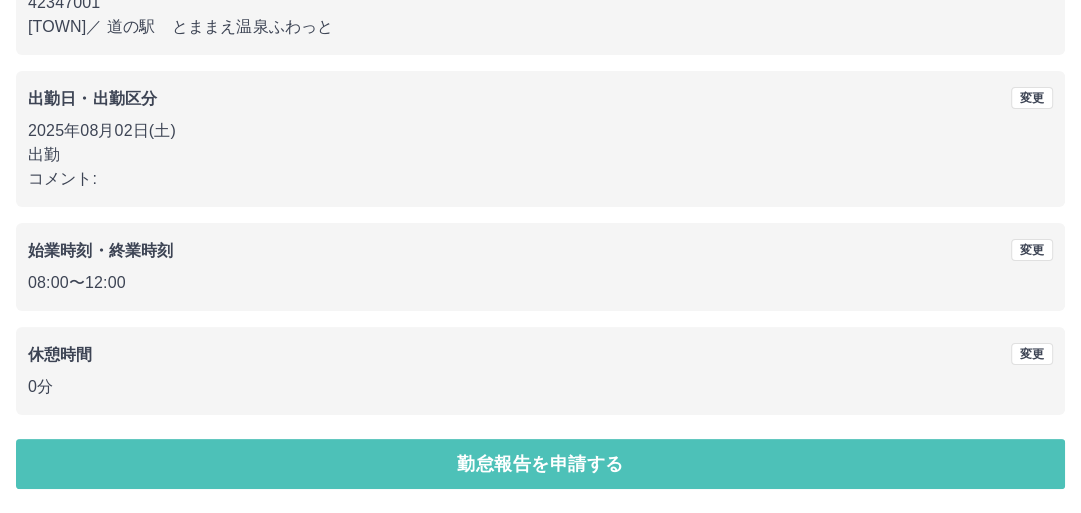 click on "勤怠報告を申請する" at bounding box center [540, 464] 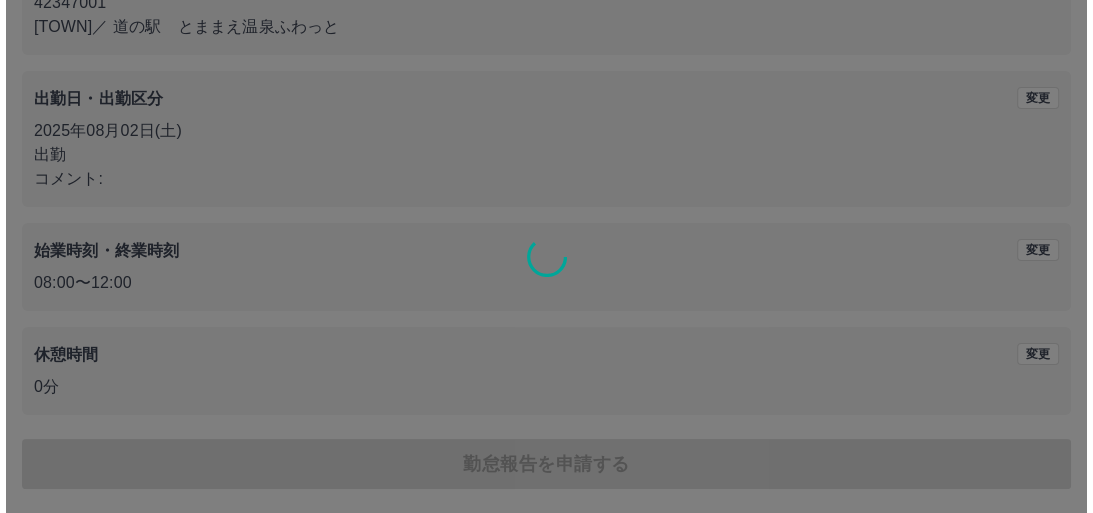 scroll, scrollTop: 0, scrollLeft: 0, axis: both 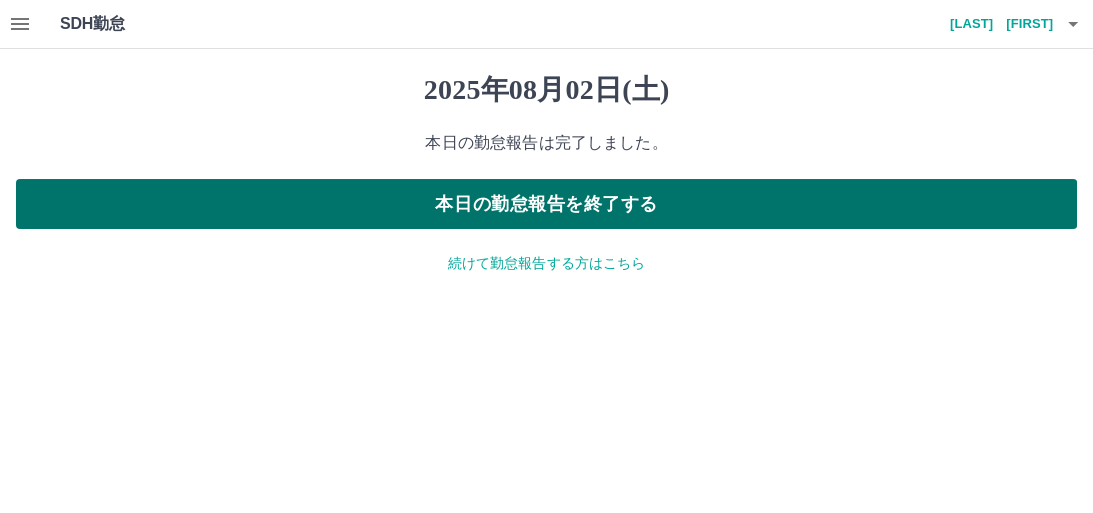 click on "本日の勤怠報告を終了する" at bounding box center [546, 204] 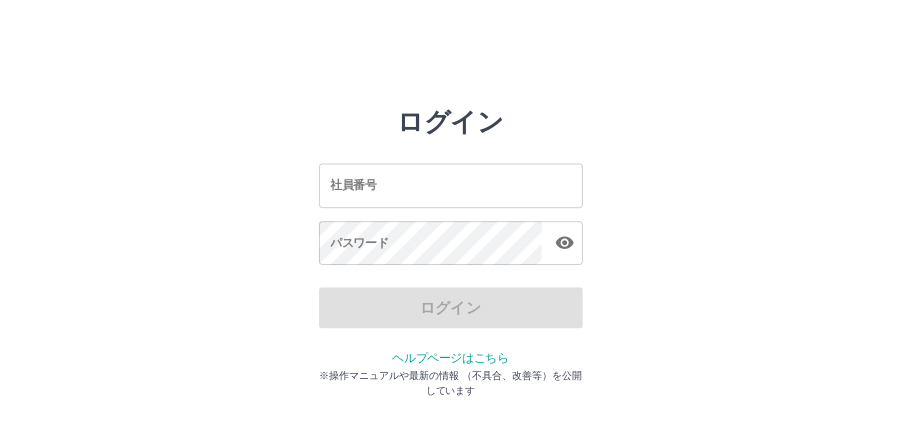 scroll, scrollTop: 0, scrollLeft: 0, axis: both 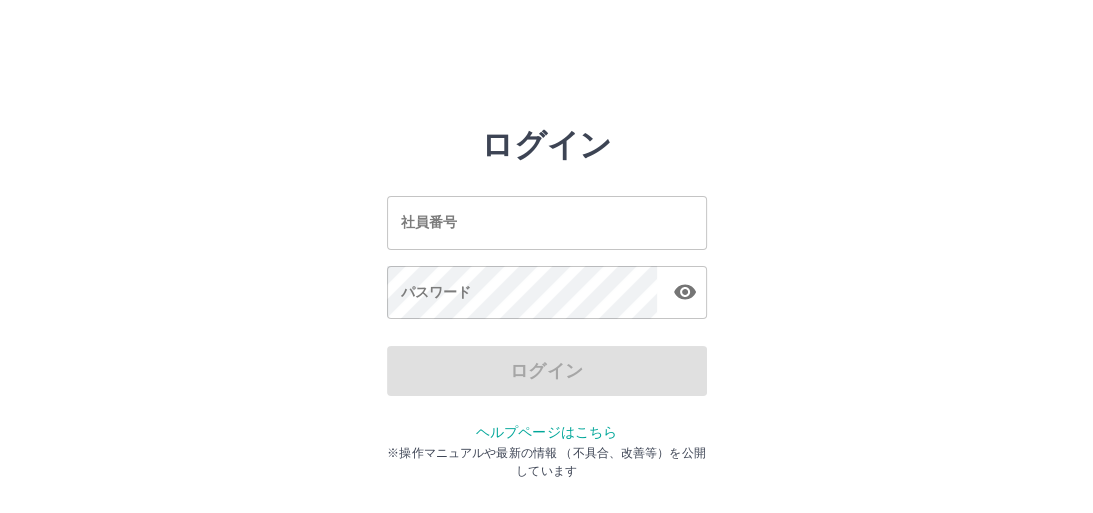 click on "ログイン 社員番号 社員番号 パスワード パスワード ログイン ヘルプページはこちら ※操作マニュアルや最新の情報 （不具合、改善等）を公開しています" at bounding box center (546, 286) 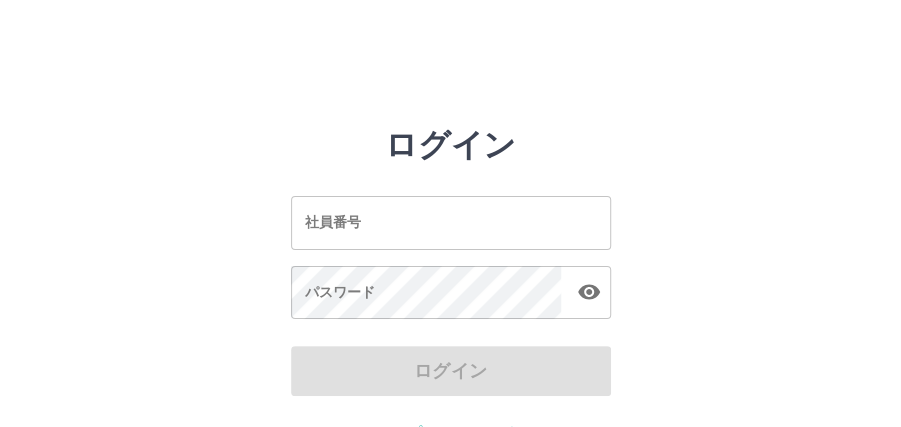 scroll, scrollTop: 52, scrollLeft: 0, axis: vertical 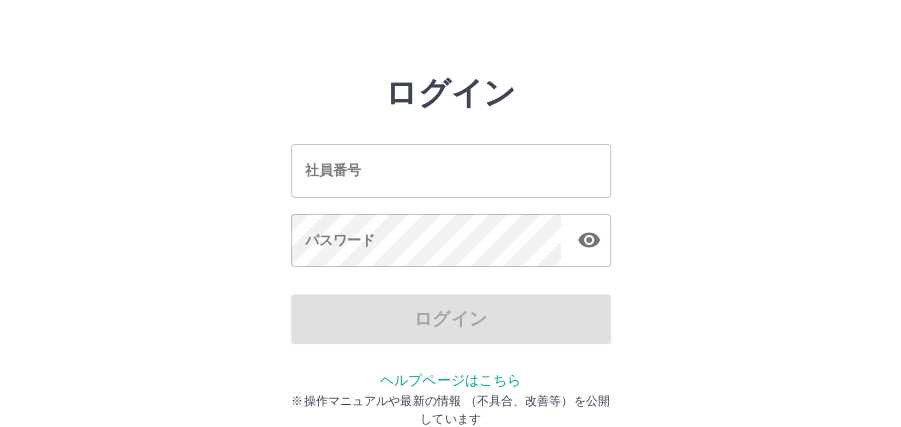click on "社員番号" at bounding box center [451, 170] 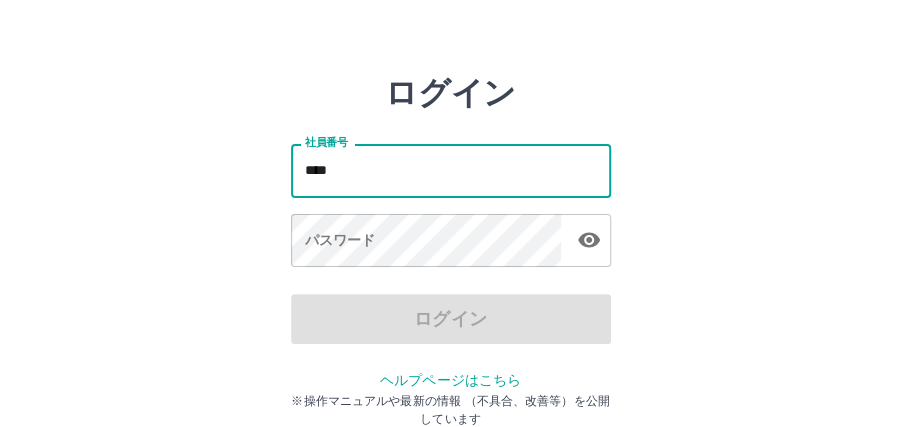 type on "*******" 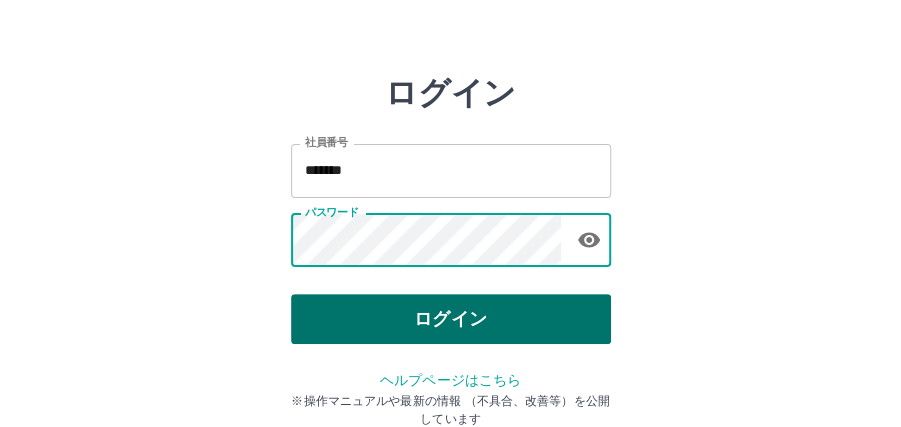 click on "ログイン" at bounding box center [451, 319] 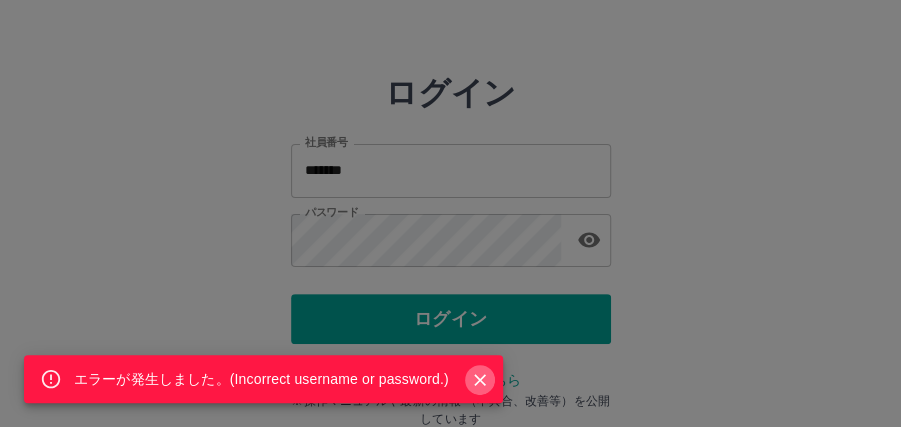 click at bounding box center [480, 380] 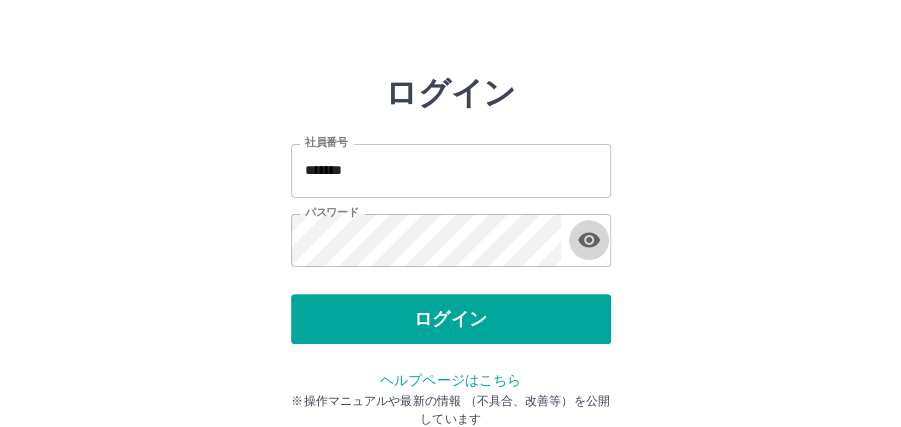 click 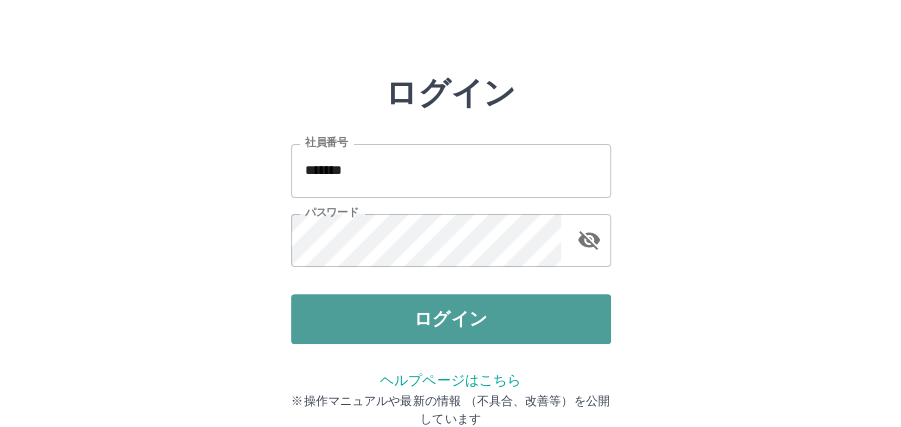 click on "ログイン" at bounding box center (451, 319) 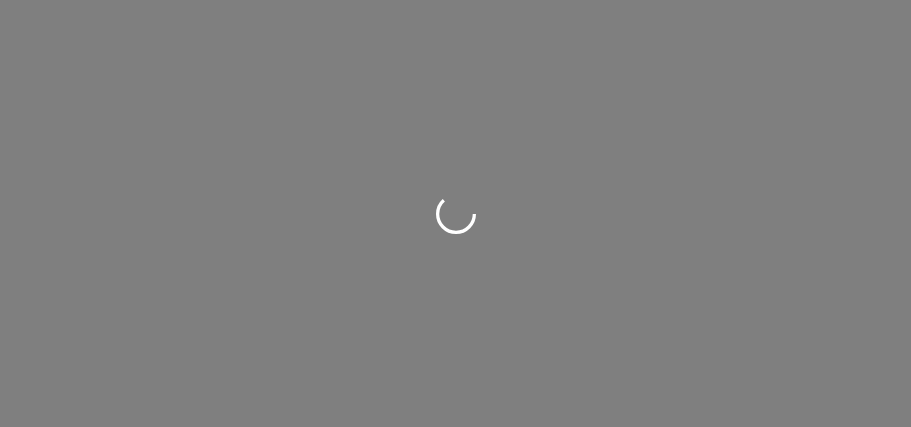 scroll, scrollTop: 0, scrollLeft: 0, axis: both 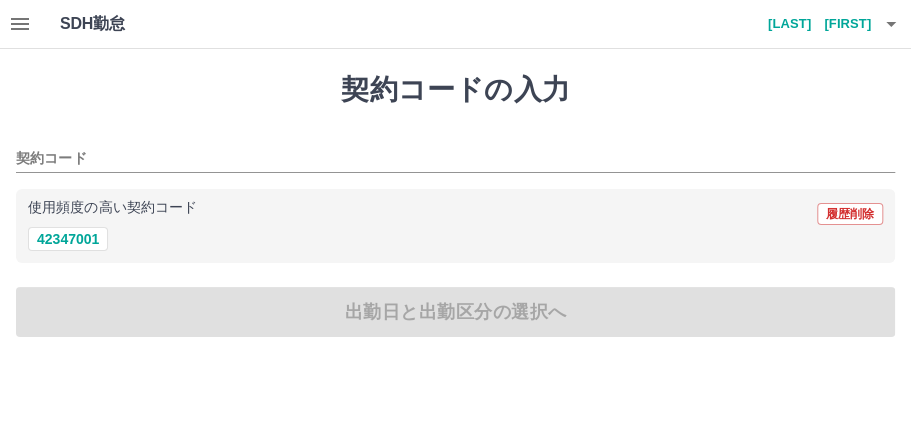 click 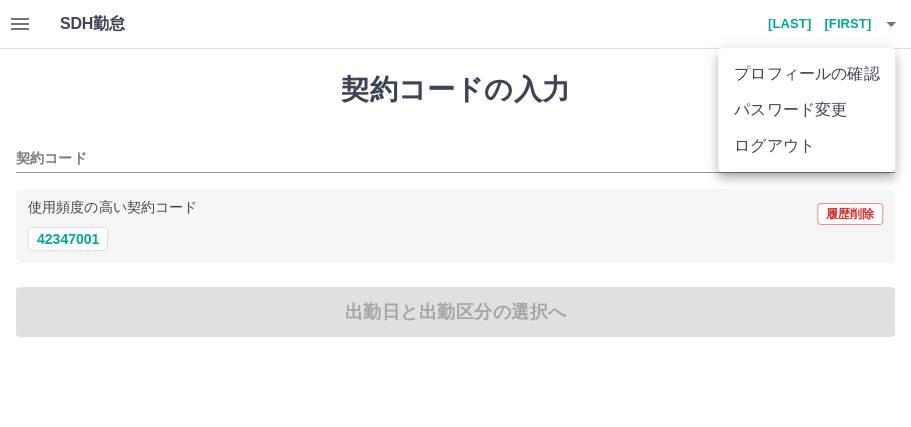 click on "ログアウト" at bounding box center (806, 146) 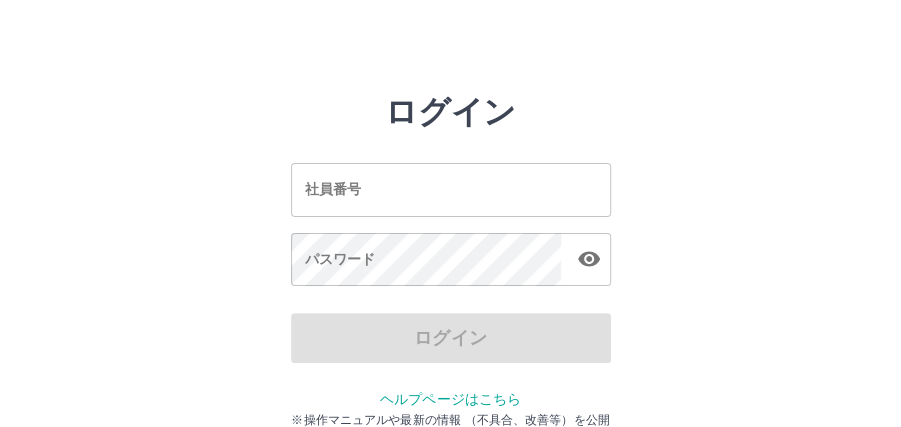 scroll, scrollTop: 52, scrollLeft: 0, axis: vertical 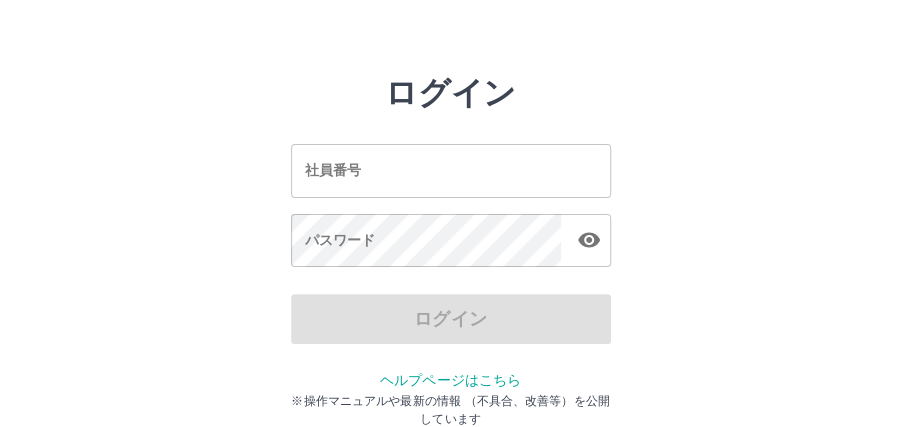 click on "社員番号" at bounding box center [451, 170] 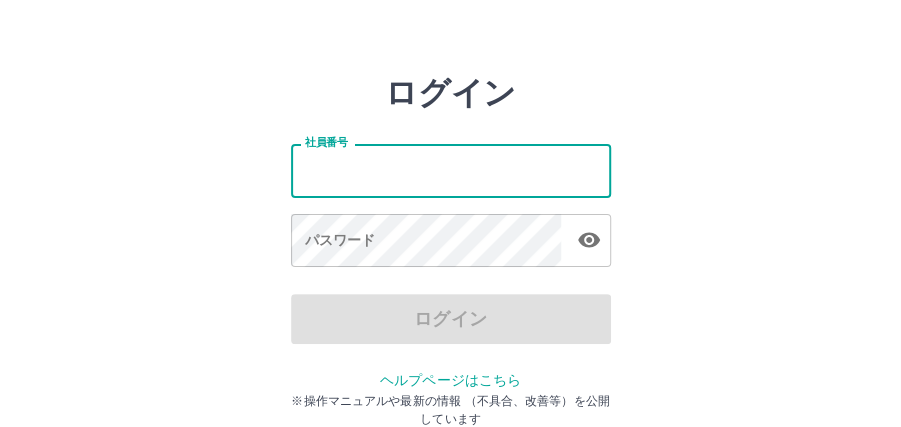 click on "ログイン 社員番号 社員番号 パスワード パスワード ログイン ヘルプページはこちら ※操作マニュアルや最新の情報 （不具合、改善等）を公開しています" at bounding box center (450, 234) 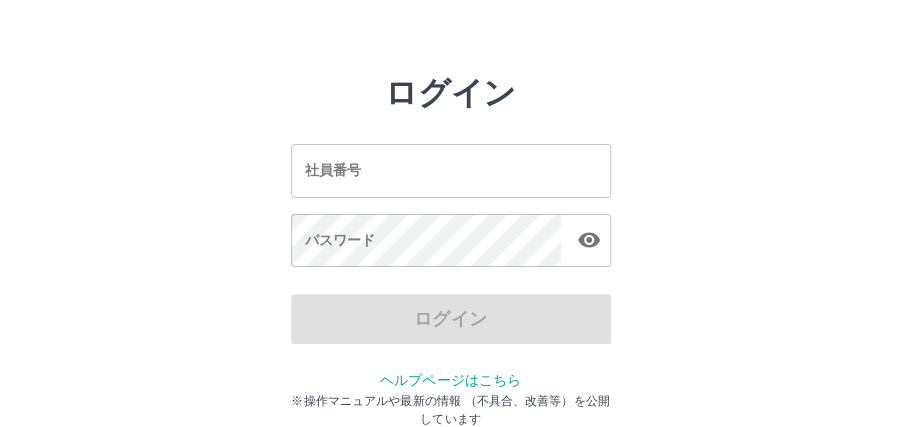 click on "ログイン 社員番号 社員番号 パスワード パスワード ログイン ヘルプページはこちら ※操作マニュアルや最新の情報 （不具合、改善等）を公開しています" at bounding box center (450, 234) 